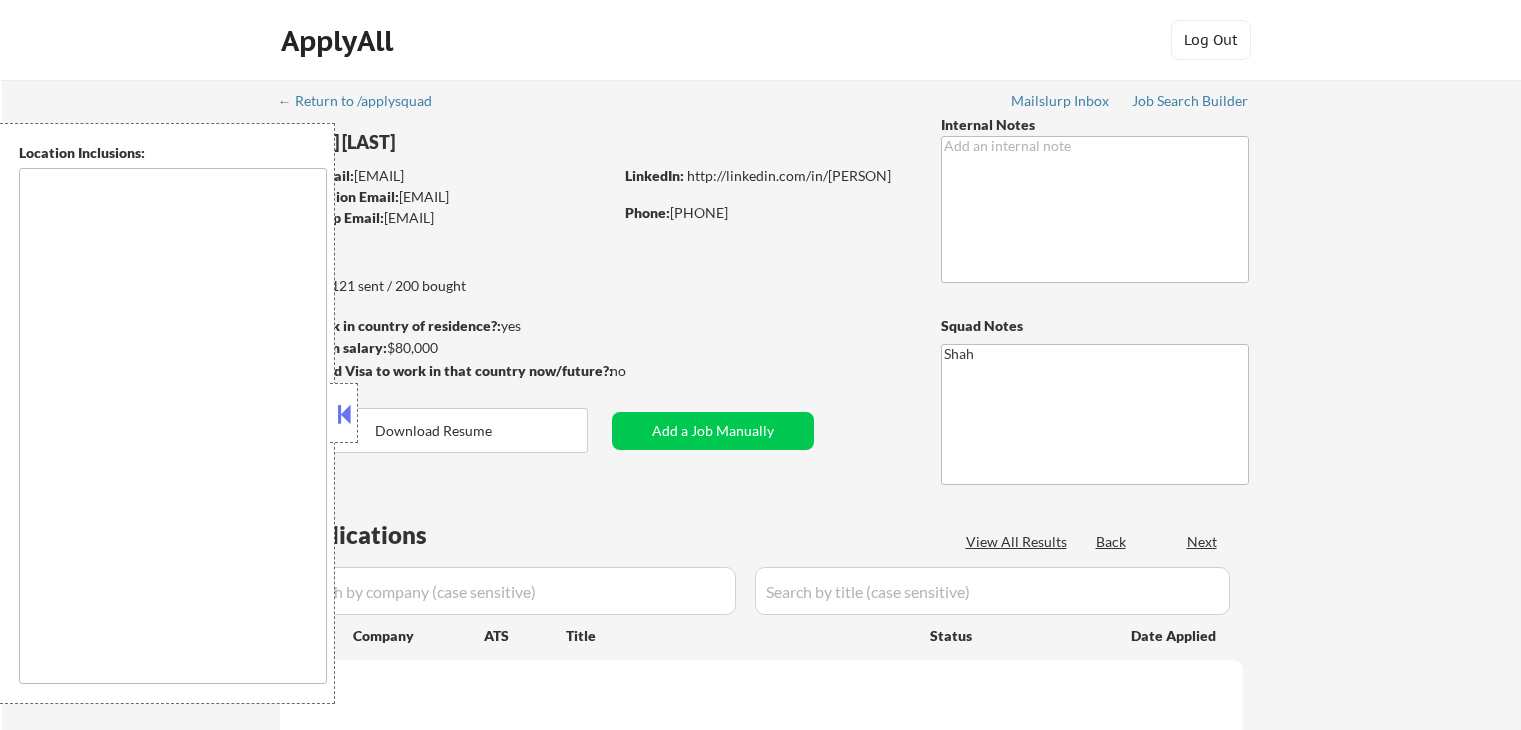 scroll, scrollTop: 0, scrollLeft: 0, axis: both 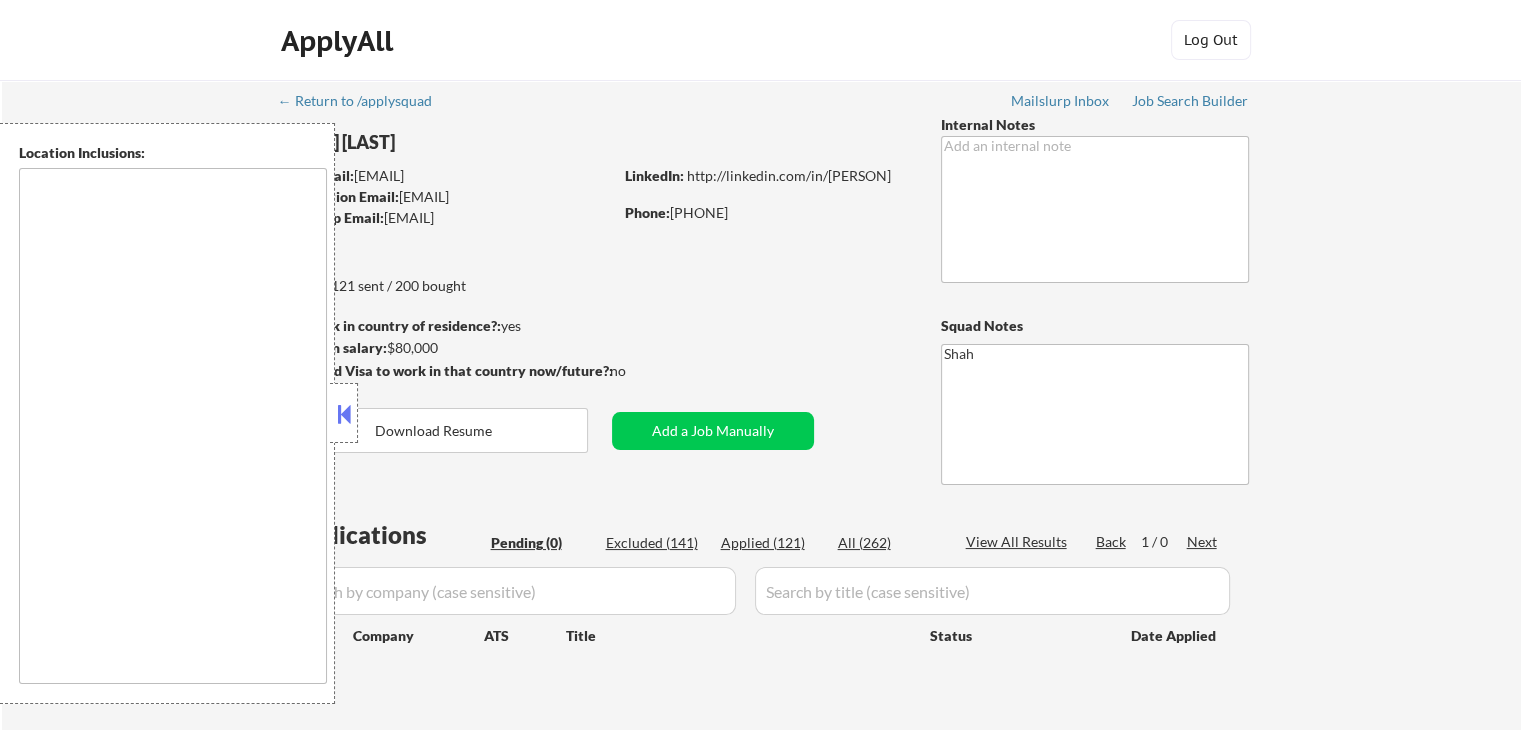 type on "[CITY], [STATE]   [CITY], [STATE]   [CITY], [STATE]   [CITY], [STATE]   [CITY], [STATE]   [CITY], [STATE]   [CITY], [STATE]   [CITY], [STATE]   [CITY], [STATE]   [CITY], [STATE]   [CITY], [STATE]   [CITY], [STATE]   [CITY], [STATE]   [CITY], [STATE]   [CITY], [STATE]   [CITY], [STATE]   [CITY], [STATE]" 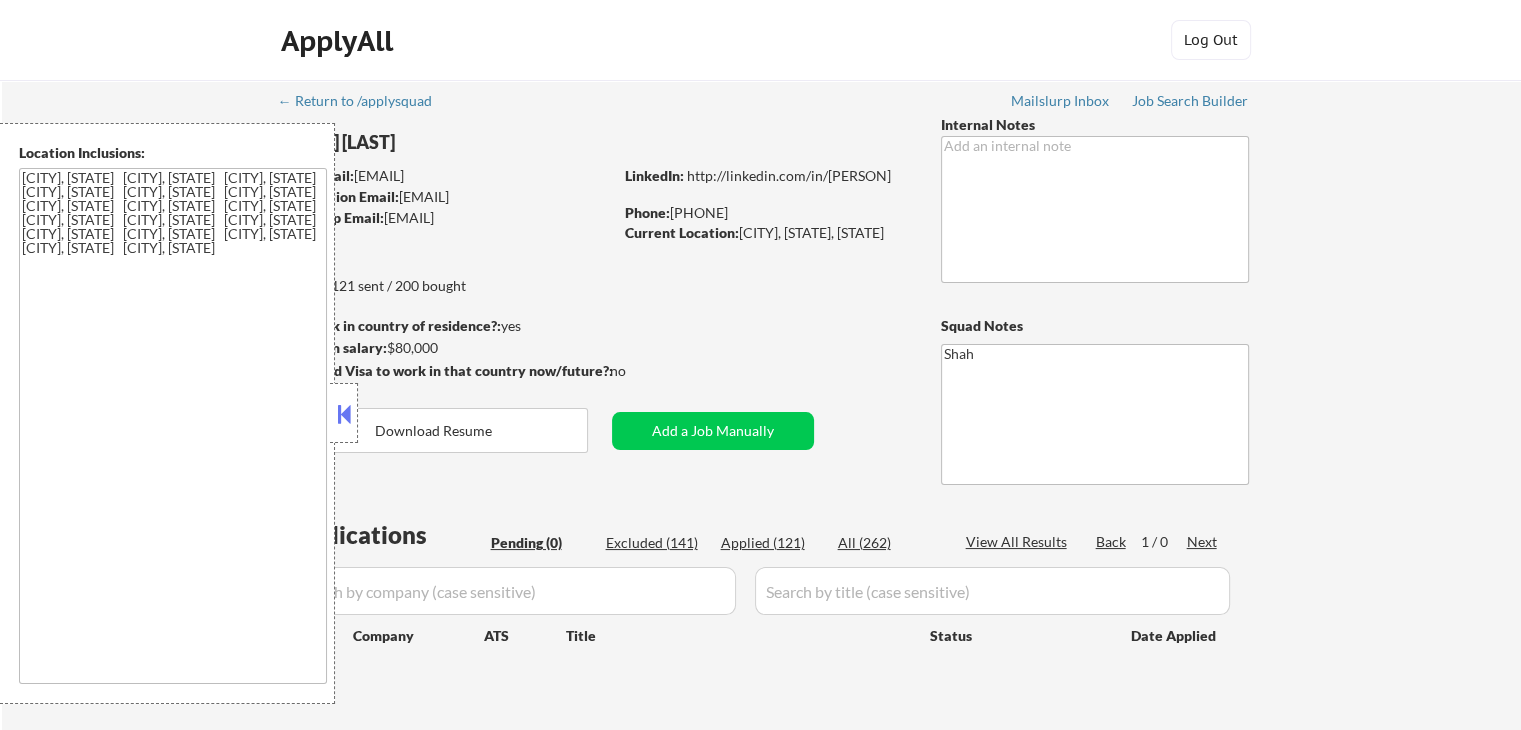 click at bounding box center [344, 414] 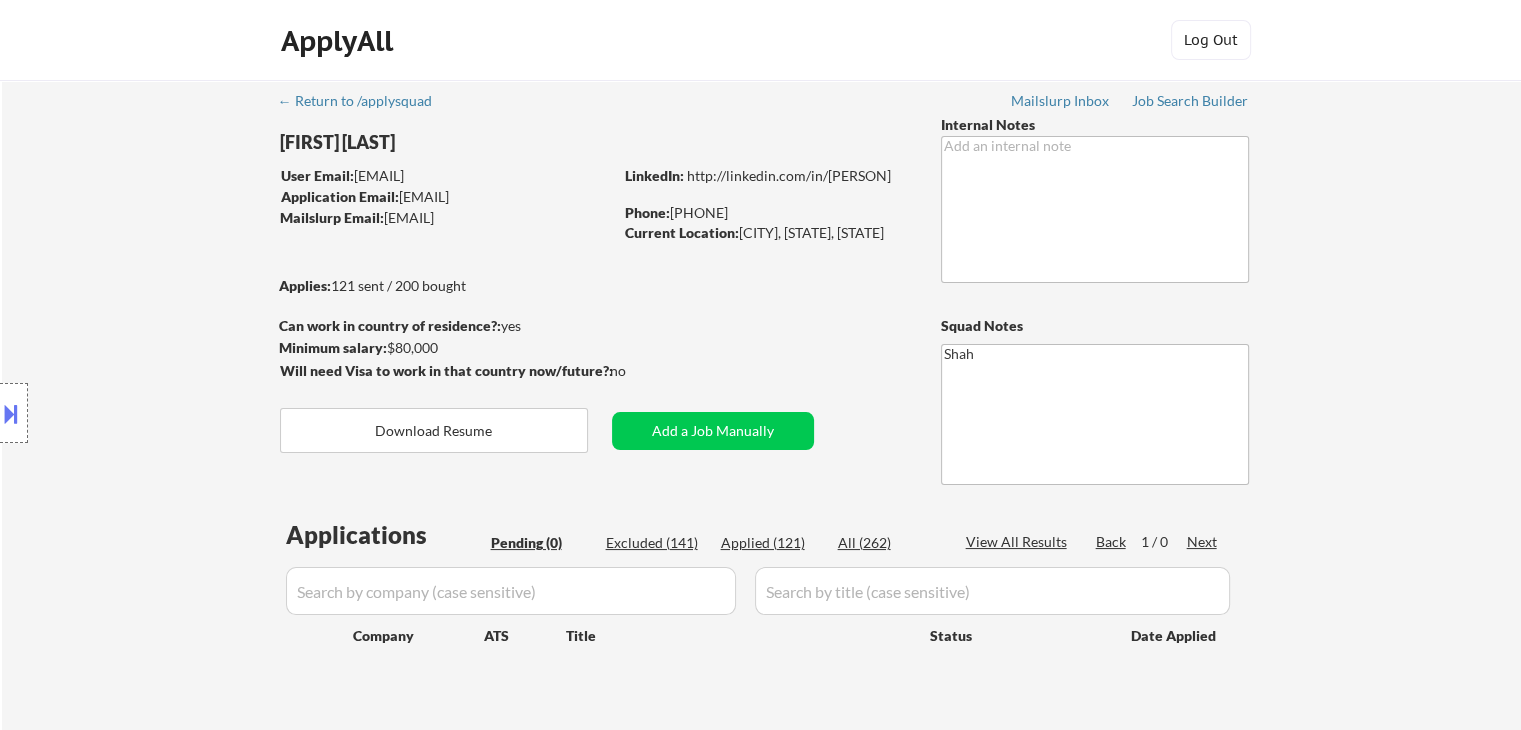 click on "Location Inclusions: [CITY], [STATE]   [CITY], [STATE]   [CITY], [STATE]   [CITY], [STATE]   [CITY], [STATE]   [CITY], [STATE]   [CITY], [STATE]   [CITY], [STATE]   [CITY], [STATE]   [CITY], [STATE]   [CITY], [STATE]   [CITY], [STATE]   [CITY], [STATE]   [CITY], [STATE]   [CITY], [STATE]   [CITY], [STATE]   [CITY], [STATE]" at bounding box center (179, 413) 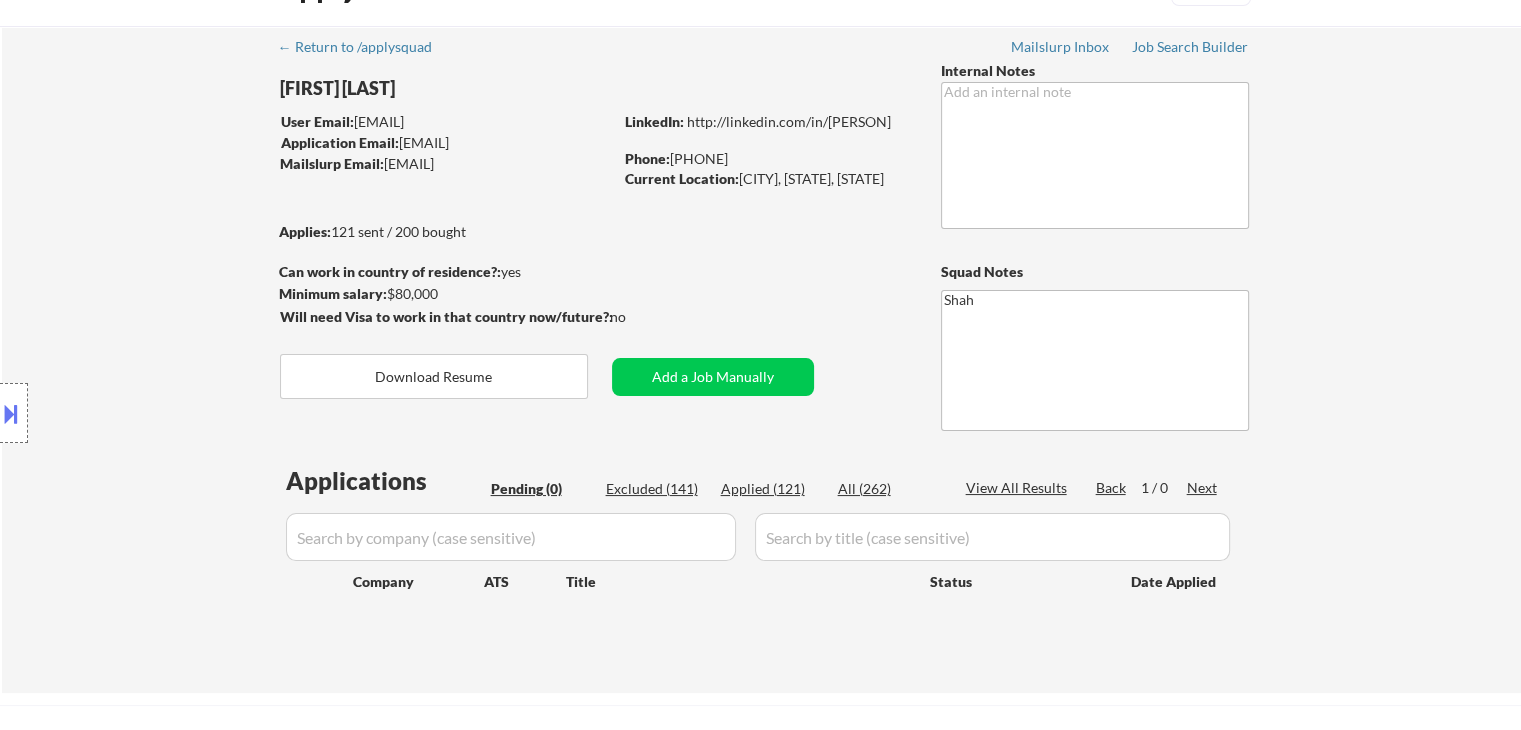scroll, scrollTop: 100, scrollLeft: 0, axis: vertical 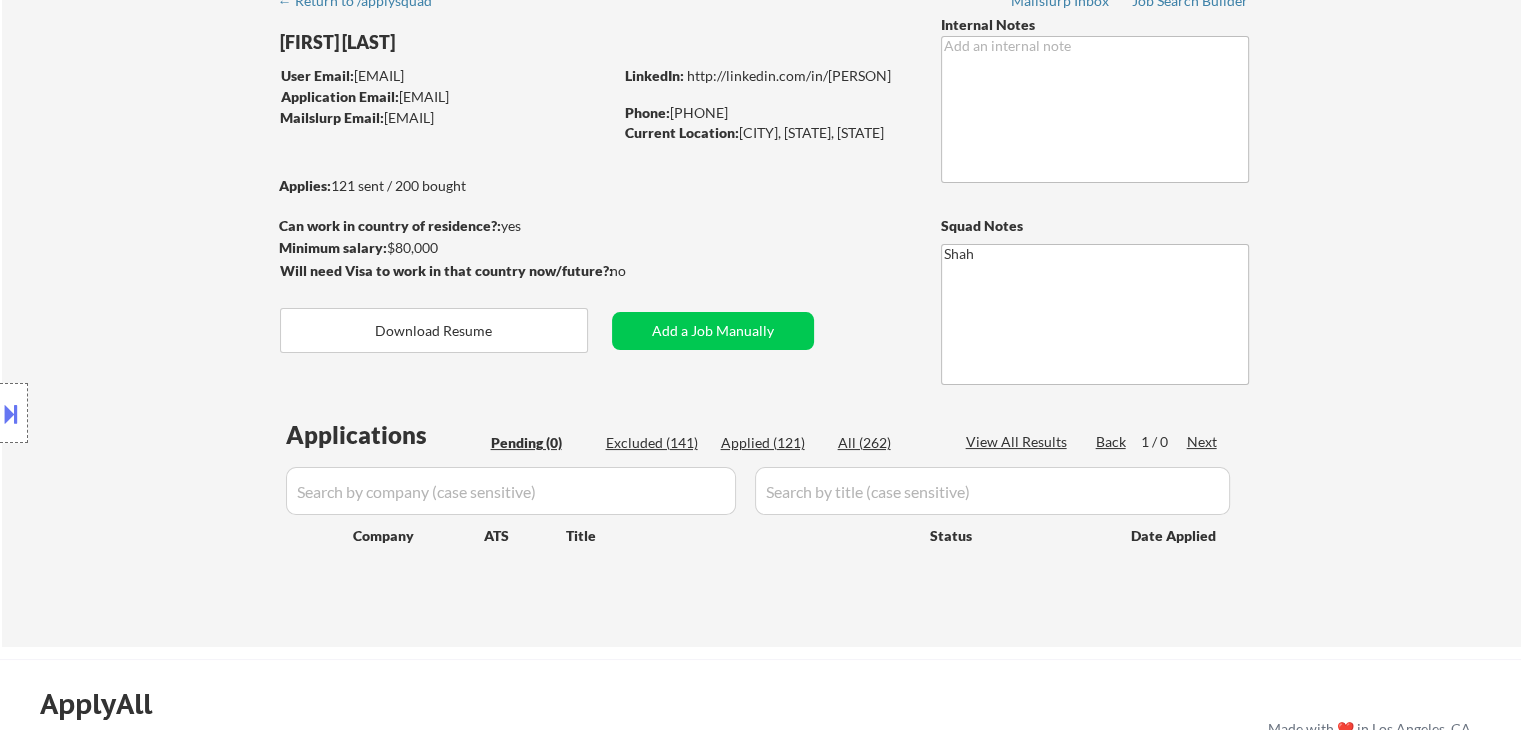 click on "Location Inclusions: [CITY], [STATE]   [CITY], [STATE]   [CITY], [STATE]   [CITY], [STATE]   [CITY], [STATE]   [CITY], [STATE]   [CITY], [STATE]   [CITY], [STATE]   [CITY], [STATE]   [CITY], [STATE]   [CITY], [STATE]   [CITY], [STATE]   [CITY], [STATE]   [CITY], [STATE]   [CITY], [STATE]   [CITY], [STATE]   [CITY], [STATE]" at bounding box center (179, 413) 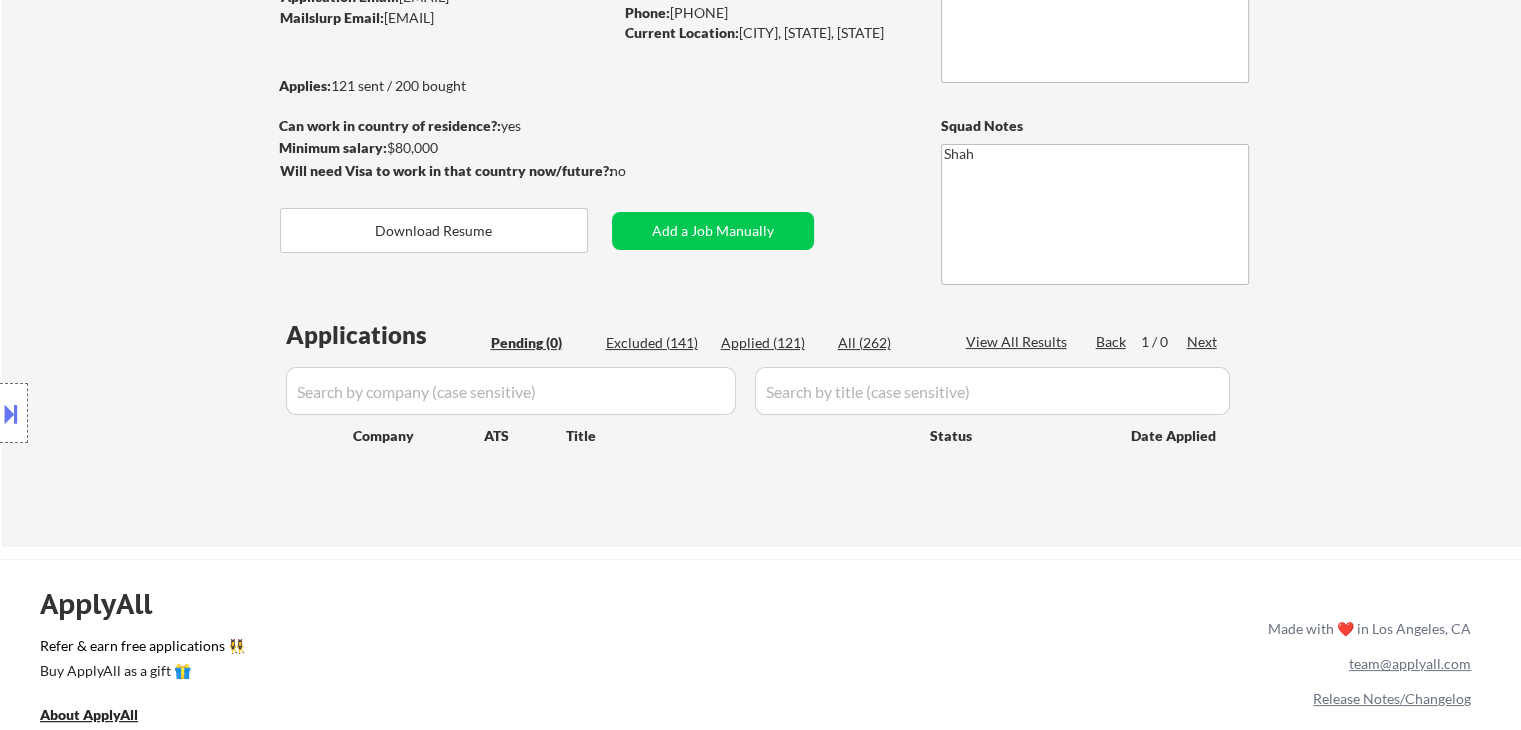 click on "Location Inclusions: [CITY], [STATE]   [CITY], [STATE]   [CITY], [STATE]   [CITY], [STATE]   [CITY], [STATE]   [CITY], [STATE]   [CITY], [STATE]   [CITY], [STATE]   [CITY], [STATE]   [CITY], [STATE]   [CITY], [STATE]   [CITY], [STATE]   [CITY], [STATE]   [CITY], [STATE]   [CITY], [STATE]   [CITY], [STATE]   [CITY], [STATE]" at bounding box center (179, 413) 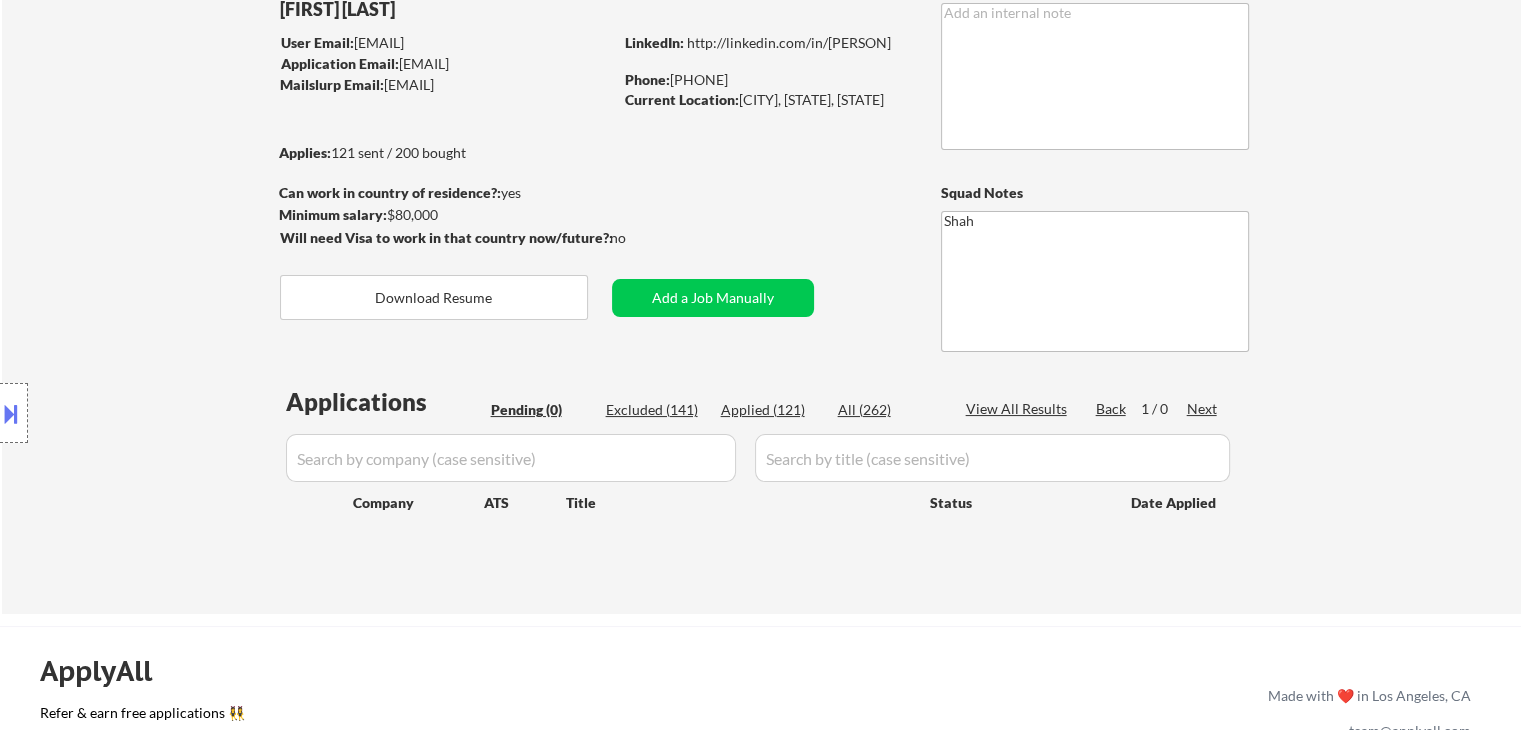 scroll, scrollTop: 100, scrollLeft: 0, axis: vertical 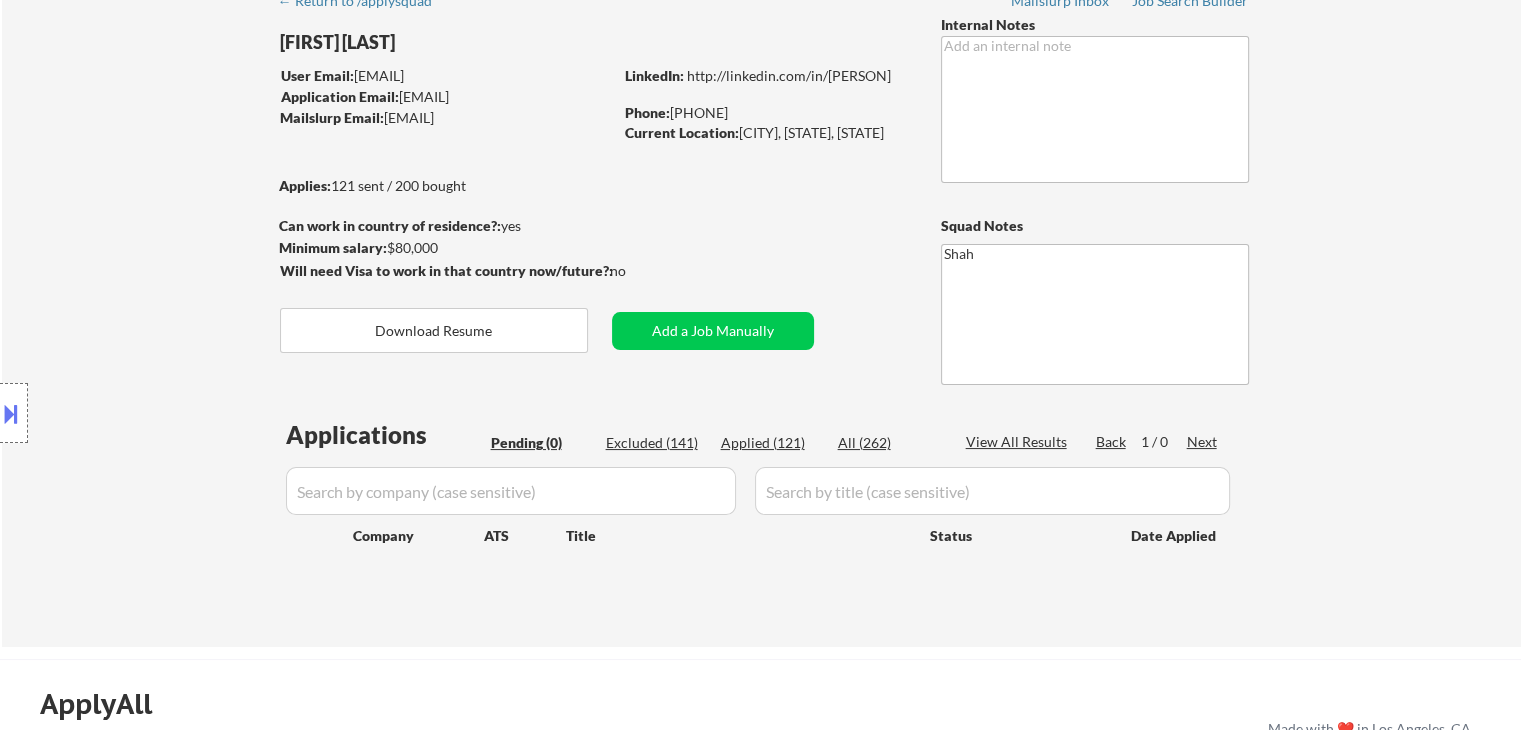 click on "Location Inclusions: [CITY], [STATE]   [CITY], [STATE]   [CITY], [STATE]   [CITY], [STATE]   [CITY], [STATE]   [CITY], [STATE]   [CITY], [STATE]   [CITY], [STATE]   [CITY], [STATE]   [CITY], [STATE]   [CITY], [STATE]   [CITY], [STATE]   [CITY], [STATE]   [CITY], [STATE]   [CITY], [STATE]   [CITY], [STATE]   [CITY], [STATE]" at bounding box center [179, 413] 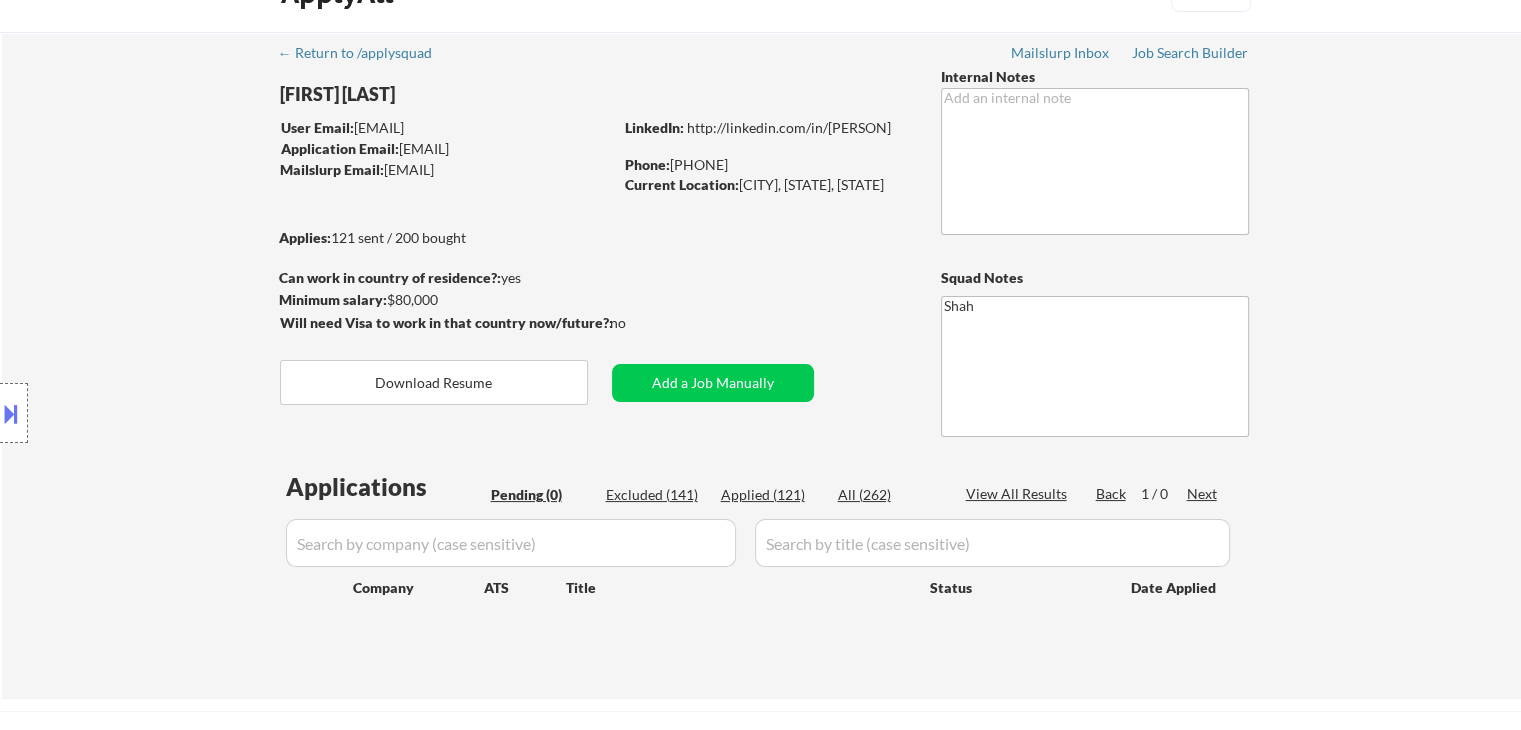 scroll, scrollTop: 0, scrollLeft: 0, axis: both 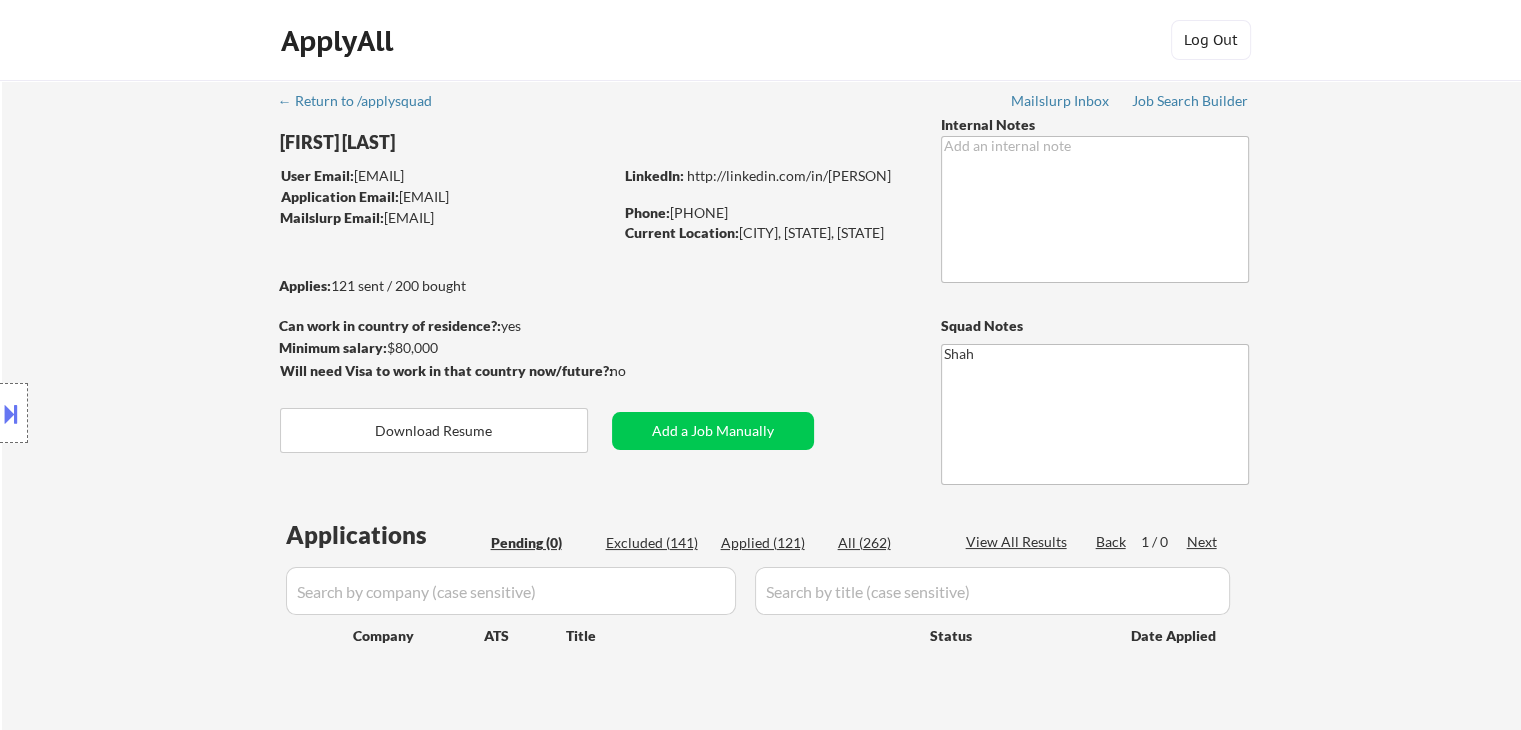 click on "Location Inclusions: [CITY], [STATE]   [CITY], [STATE]   [CITY], [STATE]   [CITY], [STATE]   [CITY], [STATE]   [CITY], [STATE]   [CITY], [STATE]   [CITY], [STATE]   [CITY], [STATE]   [CITY], [STATE]   [CITY], [STATE]   [CITY], [STATE]   [CITY], [STATE]   [CITY], [STATE]   [CITY], [STATE]   [CITY], [STATE]   [CITY], [STATE]" at bounding box center [179, 413] 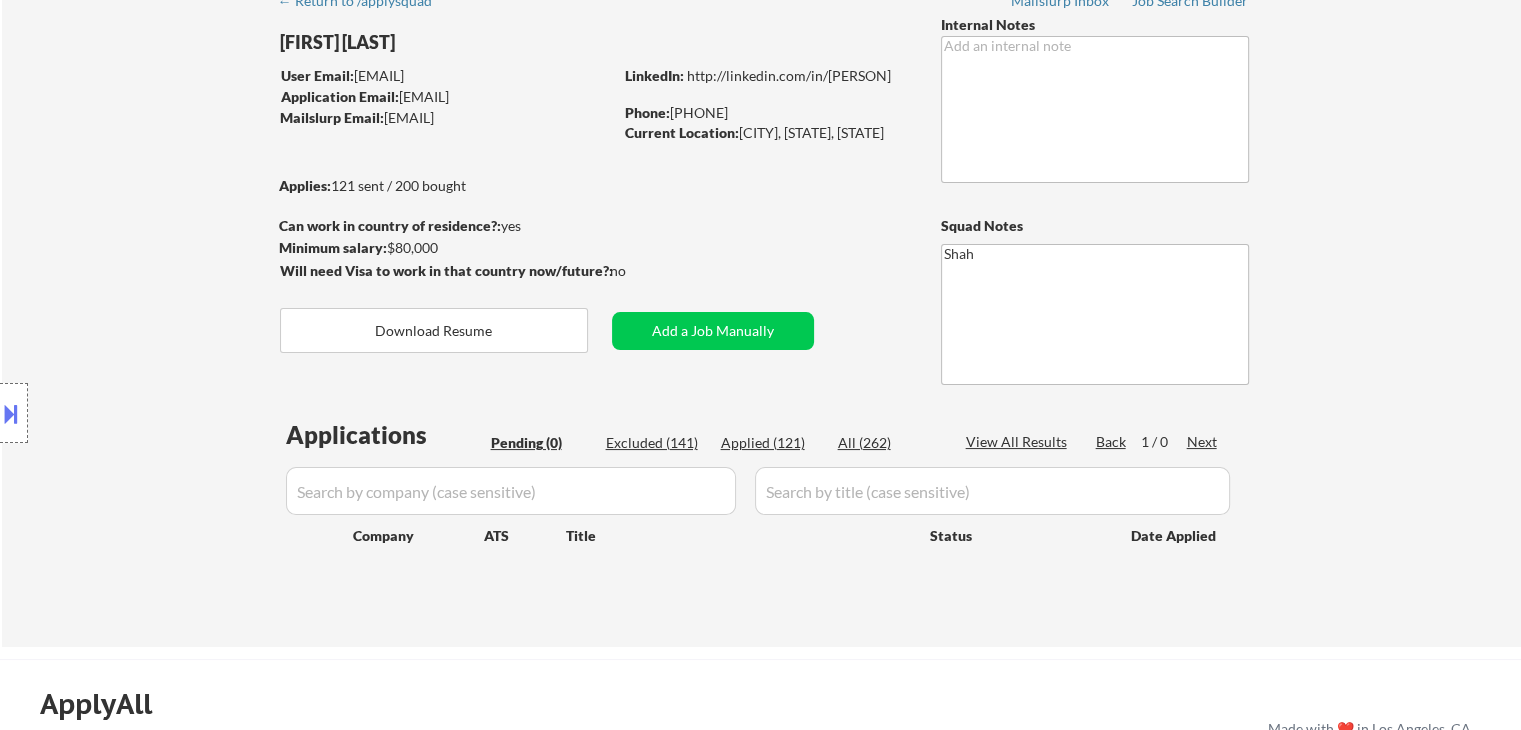 click on "Location Inclusions: [CITY], [STATE]   [CITY], [STATE]   [CITY], [STATE]   [CITY], [STATE]   [CITY], [STATE]   [CITY], [STATE]   [CITY], [STATE]   [CITY], [STATE]   [CITY], [STATE]   [CITY], [STATE]   [CITY], [STATE]   [CITY], [STATE]   [CITY], [STATE]   [CITY], [STATE]   [CITY], [STATE]   [CITY], [STATE]   [CITY], [STATE]" at bounding box center [179, 413] 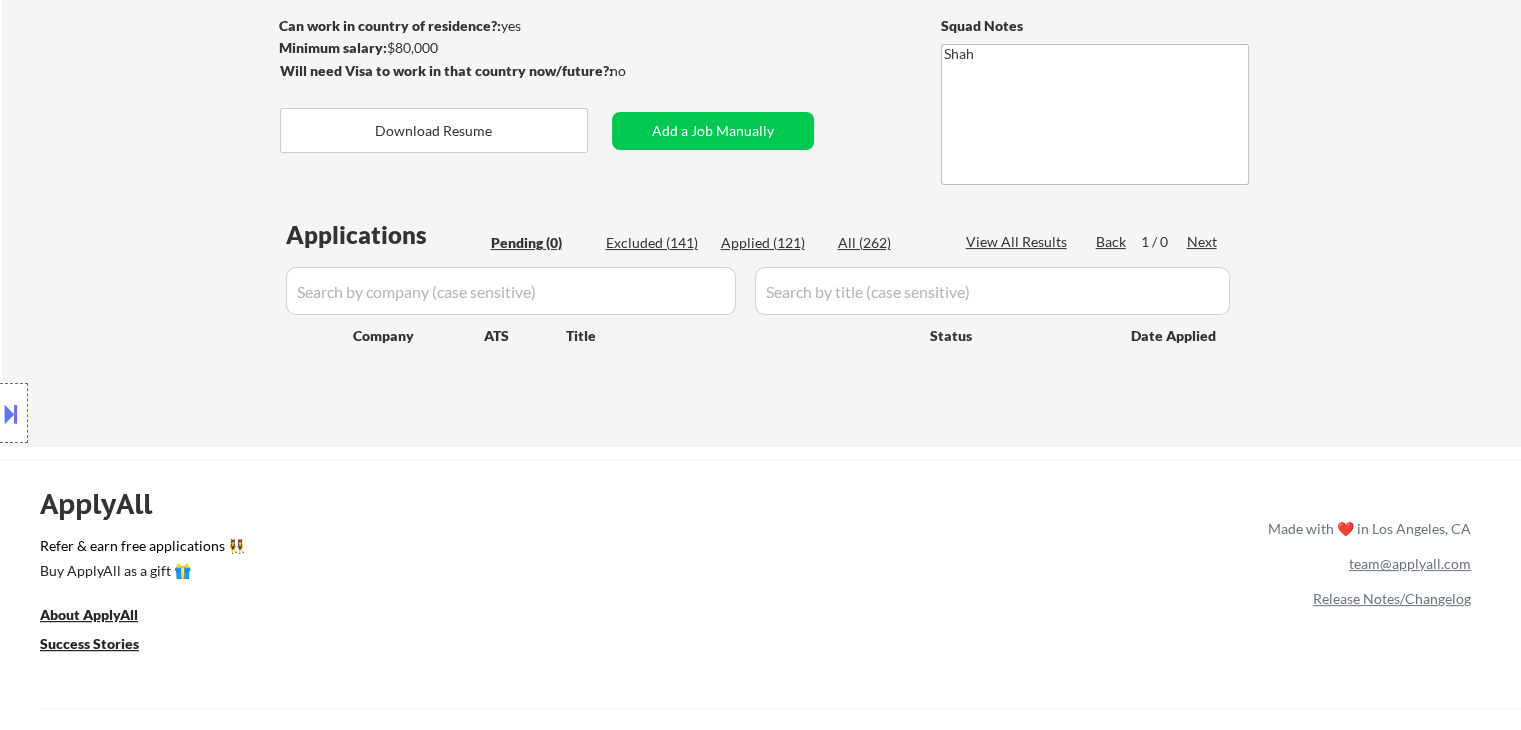 click on "Location Inclusions: [CITY], [STATE]   [CITY], [STATE]   [CITY], [STATE]   [CITY], [STATE]   [CITY], [STATE]   [CITY], [STATE]   [CITY], [STATE]   [CITY], [STATE]   [CITY], [STATE]   [CITY], [STATE]   [CITY], [STATE]   [CITY], [STATE]   [CITY], [STATE]   [CITY], [STATE]   [CITY], [STATE]   [CITY], [STATE]   [CITY], [STATE]" at bounding box center [179, 413] 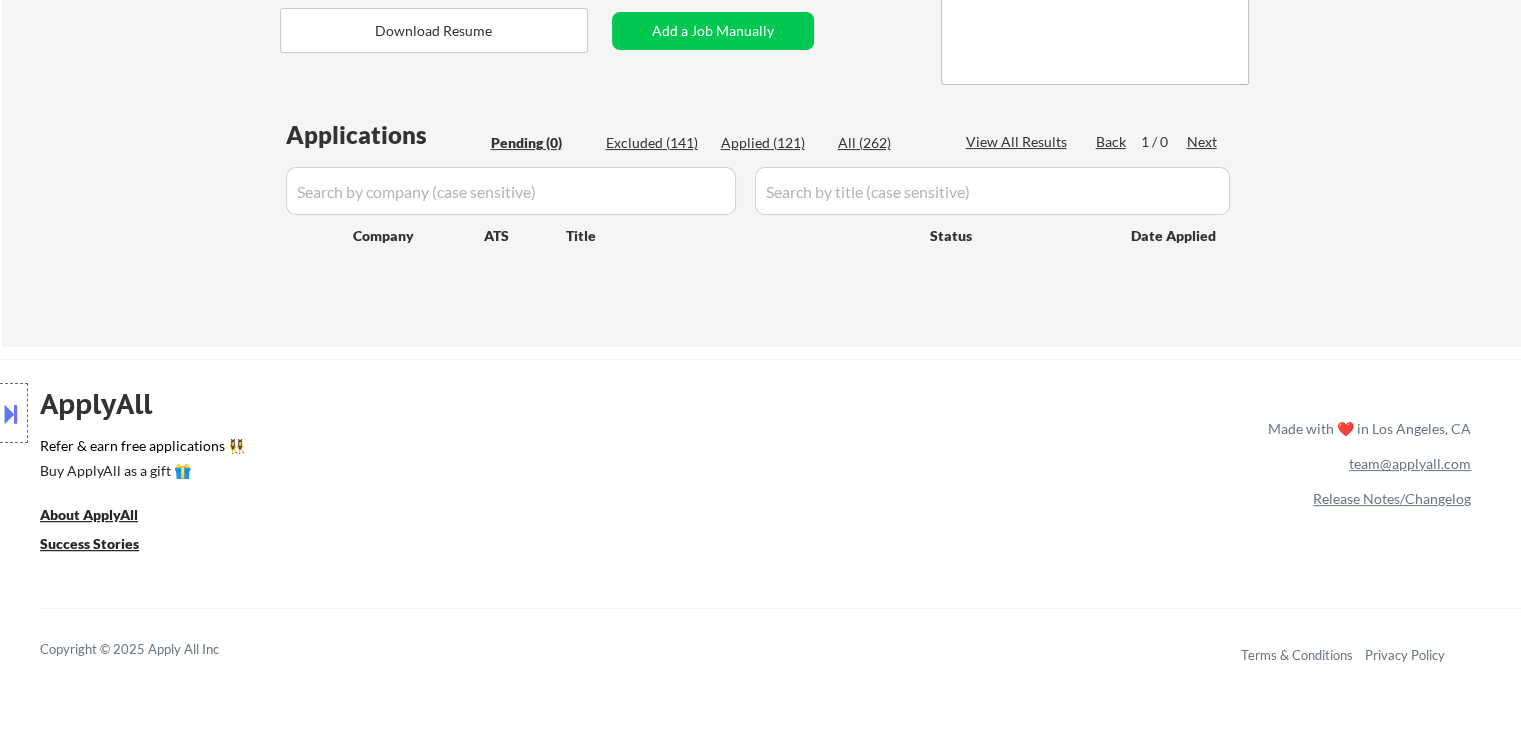 click on "Location Inclusions: [CITY], [STATE]   [CITY], [STATE]   [CITY], [STATE]   [CITY], [STATE]   [CITY], [STATE]   [CITY], [STATE]   [CITY], [STATE]   [CITY], [STATE]   [CITY], [STATE]   [CITY], [STATE]   [CITY], [STATE]   [CITY], [STATE]   [CITY], [STATE]   [CITY], [STATE]   [CITY], [STATE]   [CITY], [STATE]   [CITY], [STATE]" at bounding box center (179, 413) 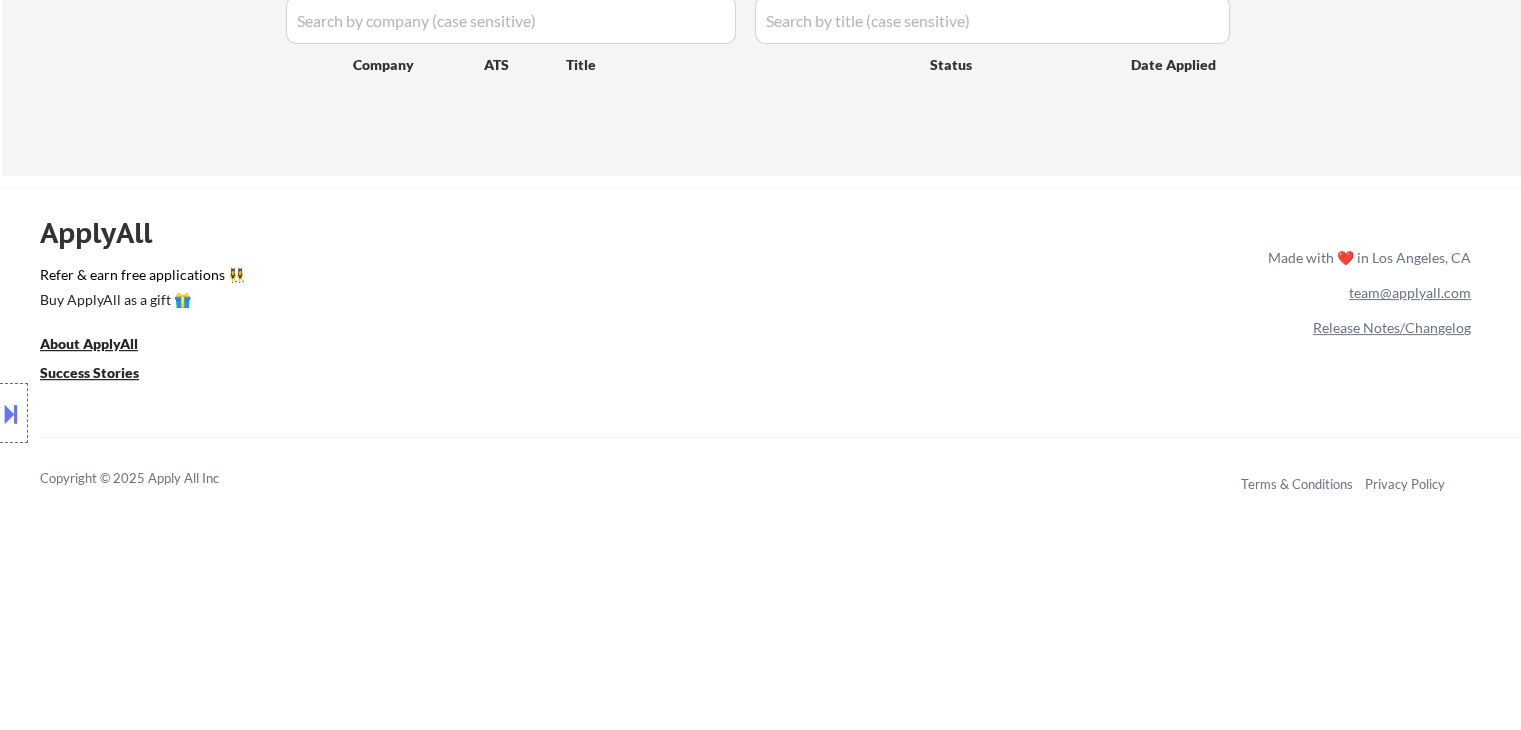 scroll, scrollTop: 600, scrollLeft: 0, axis: vertical 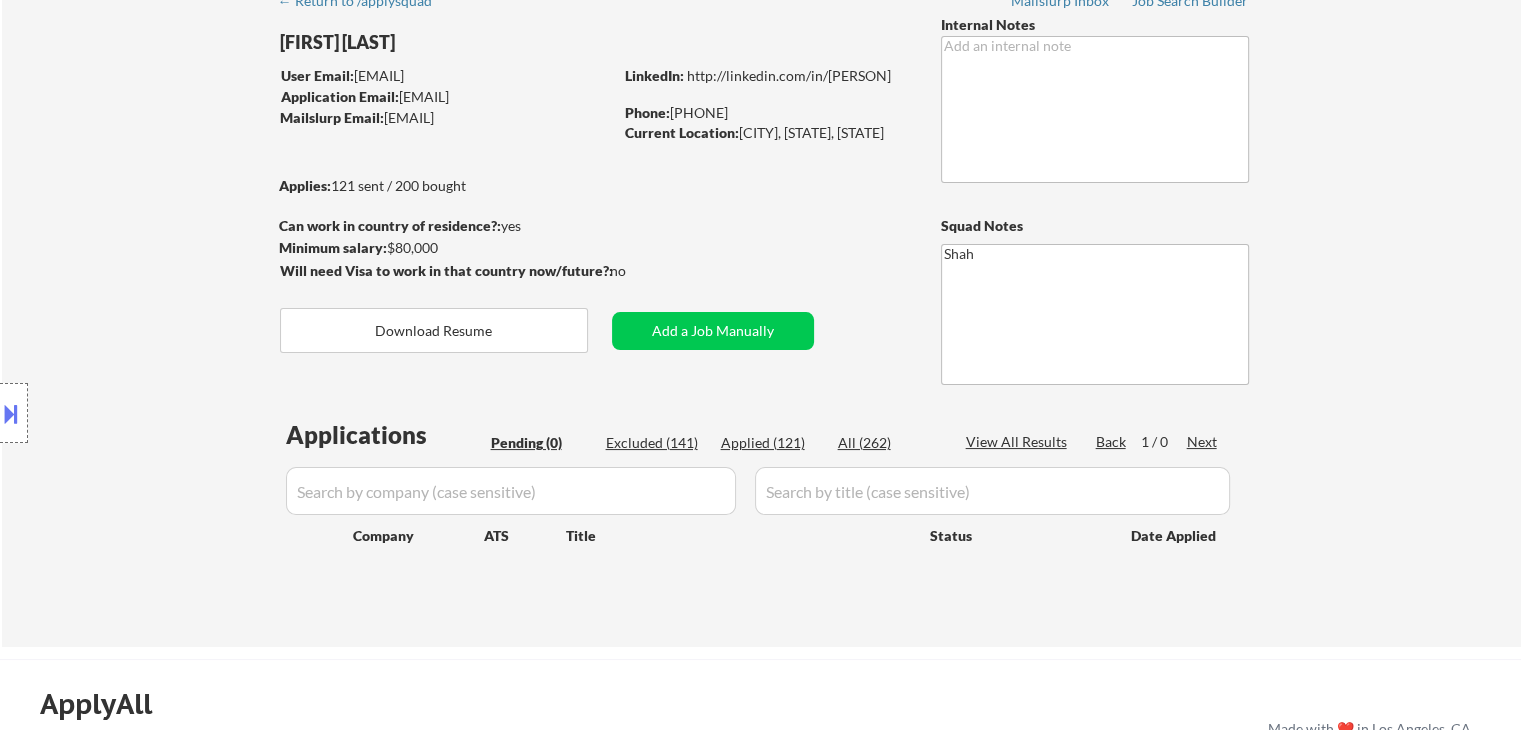 drag, startPoint x: 164, startPoint y: 317, endPoint x: 344, endPoint y: 257, distance: 189.73666 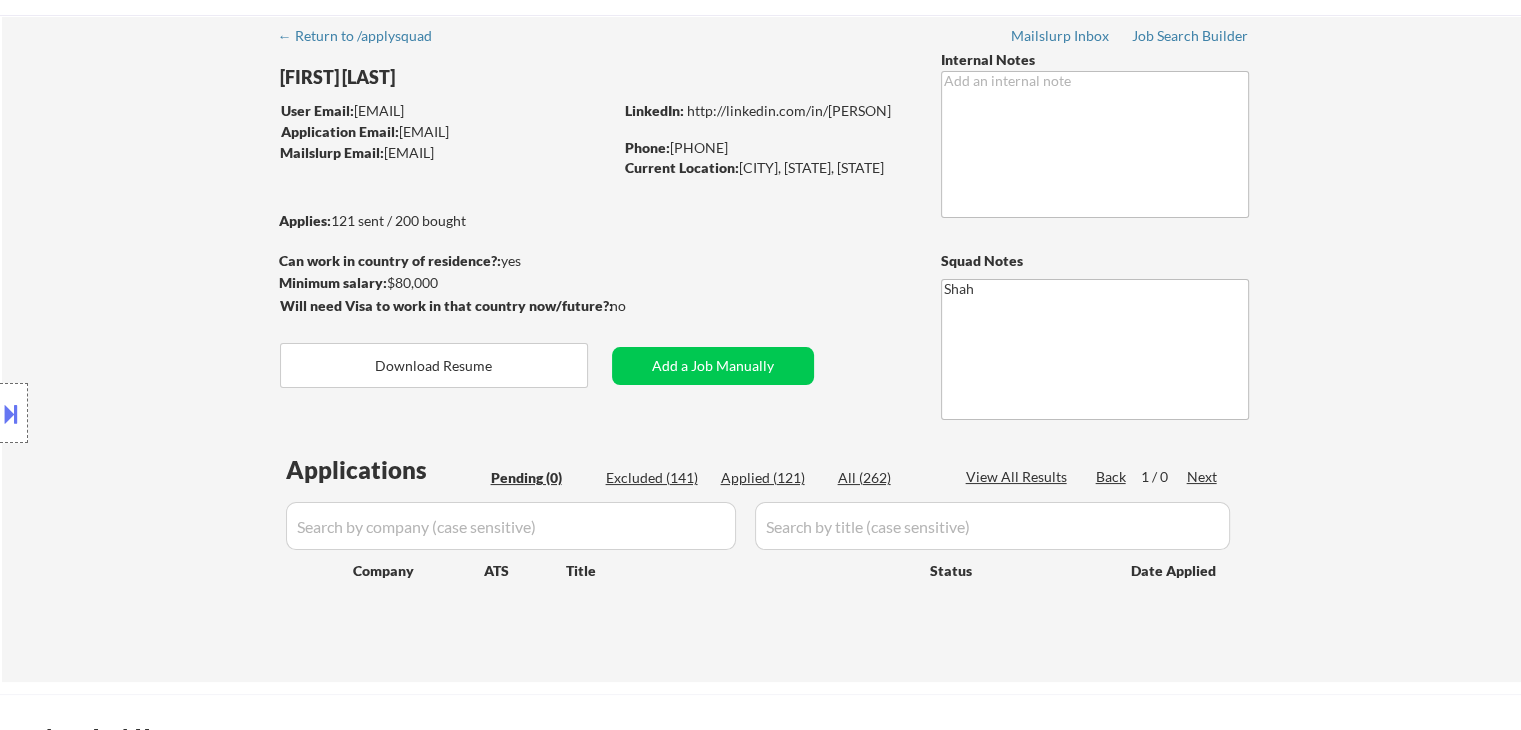 scroll, scrollTop: 0, scrollLeft: 0, axis: both 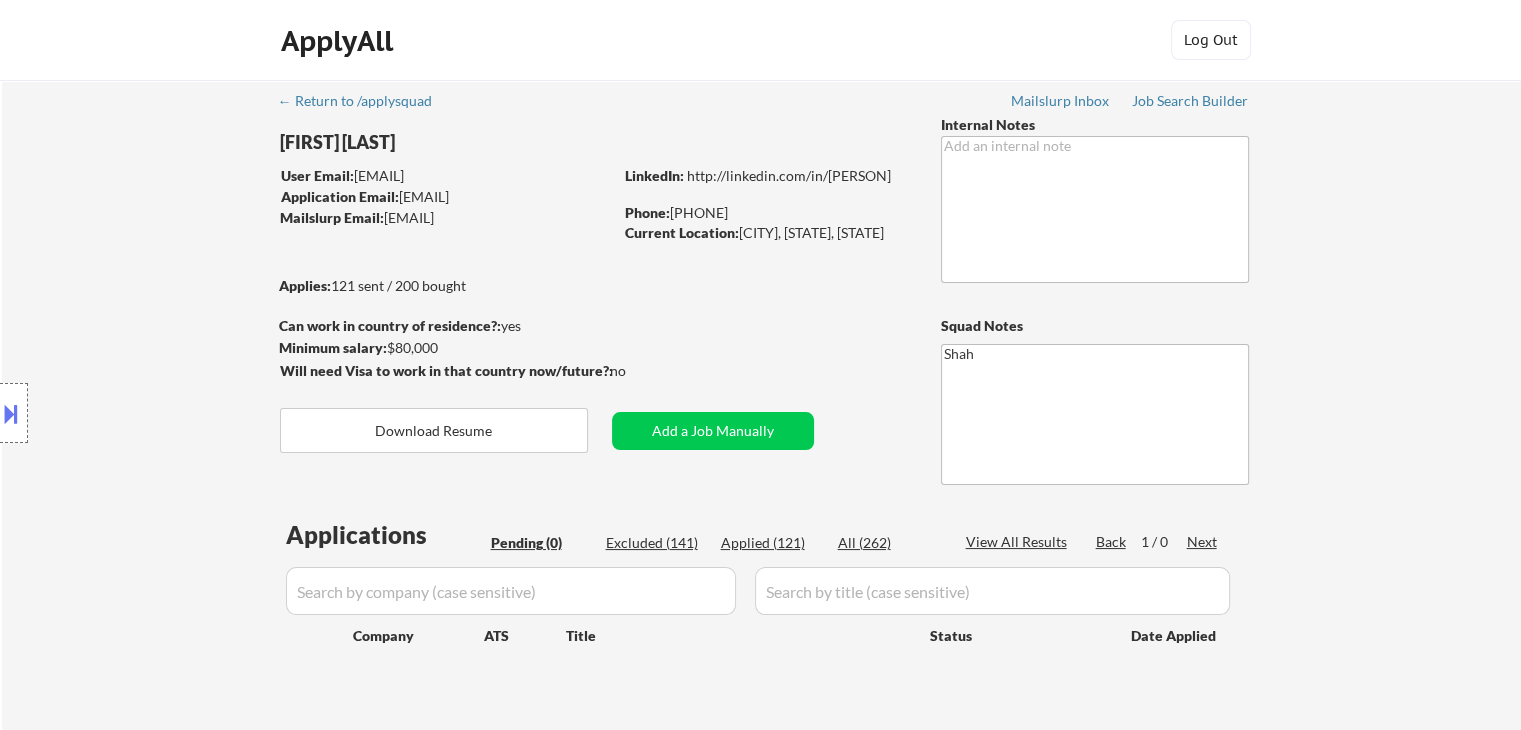 click on "Location Inclusions: [CITY], [STATE]   [CITY], [STATE]   [CITY], [STATE]   [CITY], [STATE]   [CITY], [STATE]   [CITY], [STATE]   [CITY], [STATE]   [CITY], [STATE]   [CITY], [STATE]   [CITY], [STATE]   [CITY], [STATE]   [CITY], [STATE]   [CITY], [STATE]   [CITY], [STATE]   [CITY], [STATE]   [CITY], [STATE]   [CITY], [STATE]" at bounding box center [179, 413] 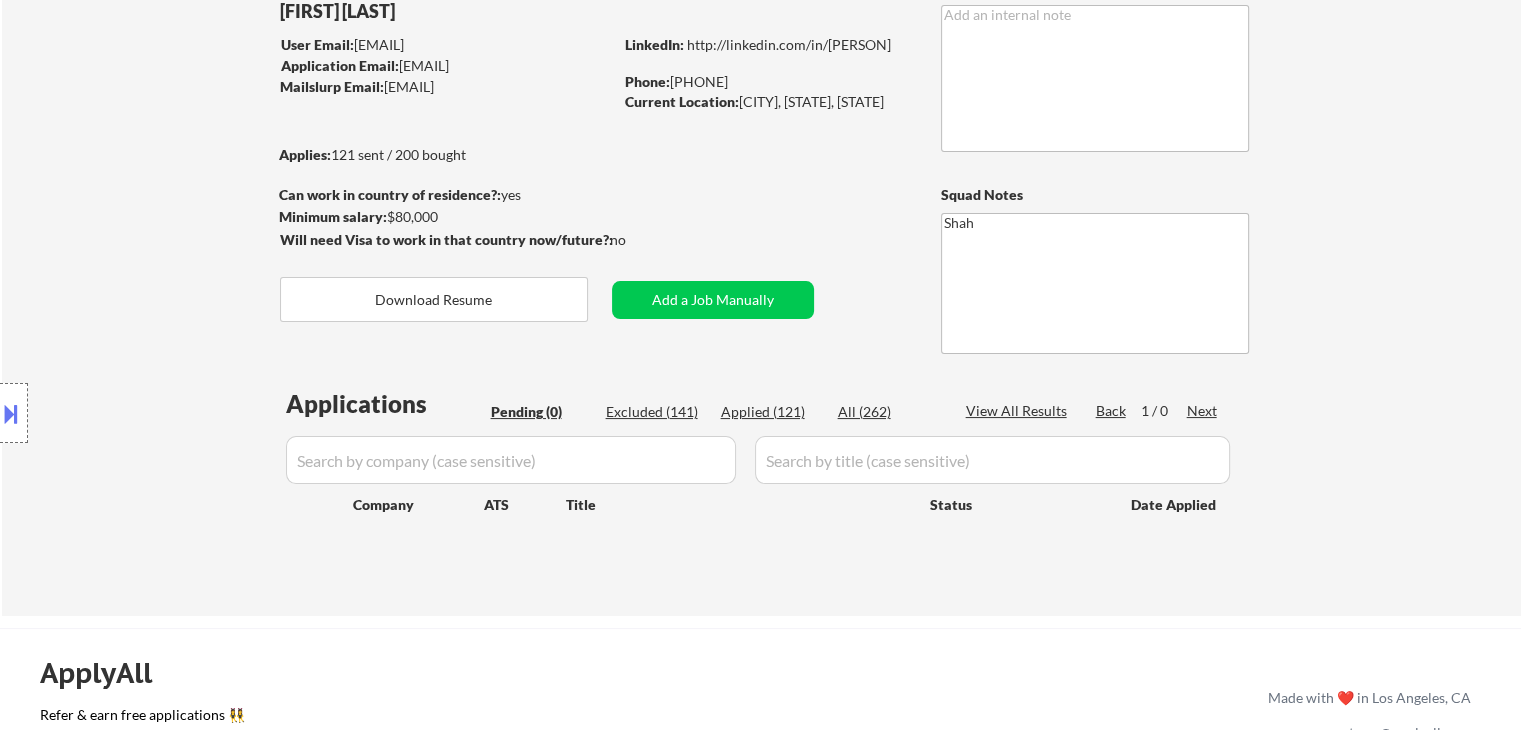 scroll, scrollTop: 200, scrollLeft: 0, axis: vertical 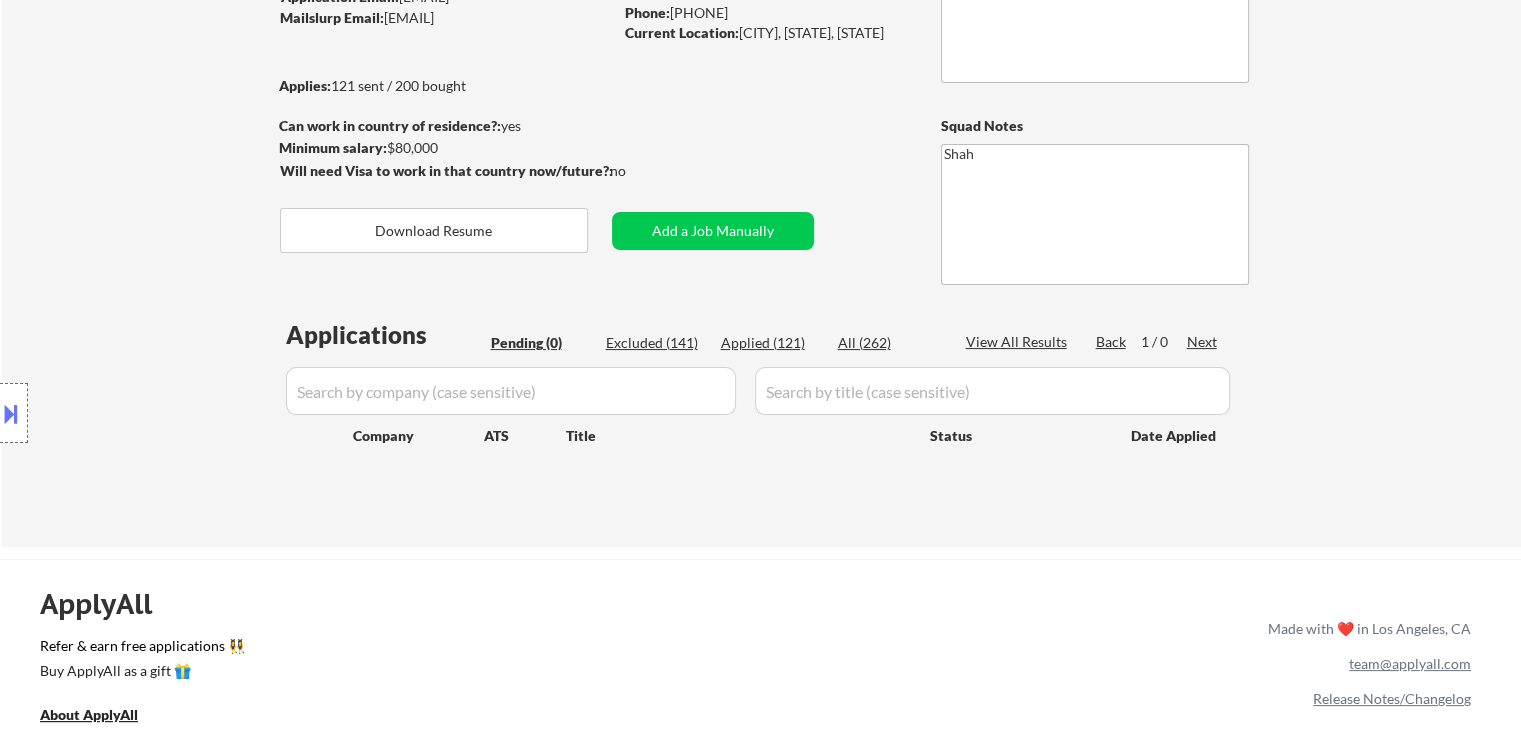 click on "Location Inclusions: [CITY], [STATE]   [CITY], [STATE]   [CITY], [STATE]   [CITY], [STATE]   [CITY], [STATE]   [CITY], [STATE]   [CITY], [STATE]   [CITY], [STATE]   [CITY], [STATE]   [CITY], [STATE]   [CITY], [STATE]   [CITY], [STATE]   [CITY], [STATE]   [CITY], [STATE]   [CITY], [STATE]   [CITY], [STATE]   [CITY], [STATE]" at bounding box center (179, 413) 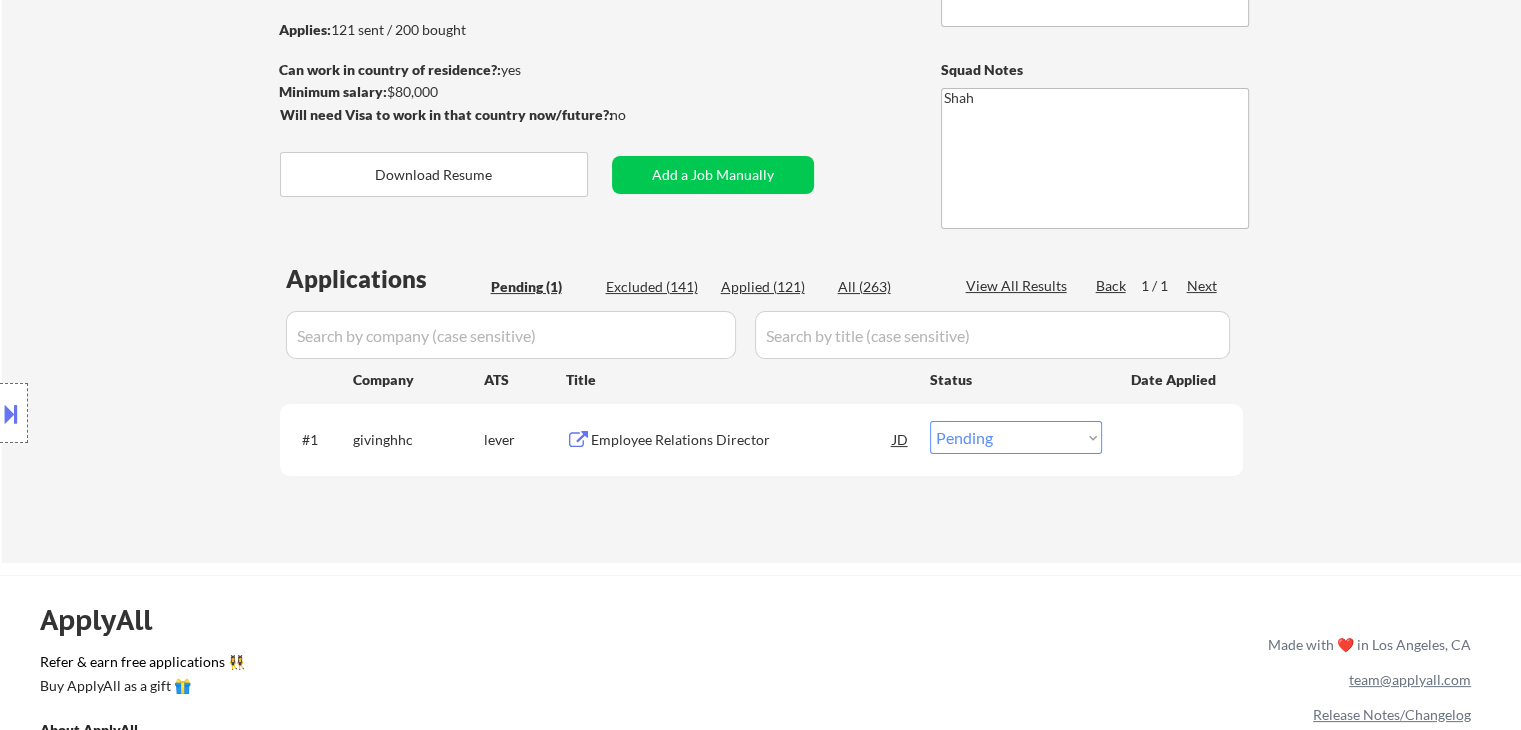 scroll, scrollTop: 300, scrollLeft: 0, axis: vertical 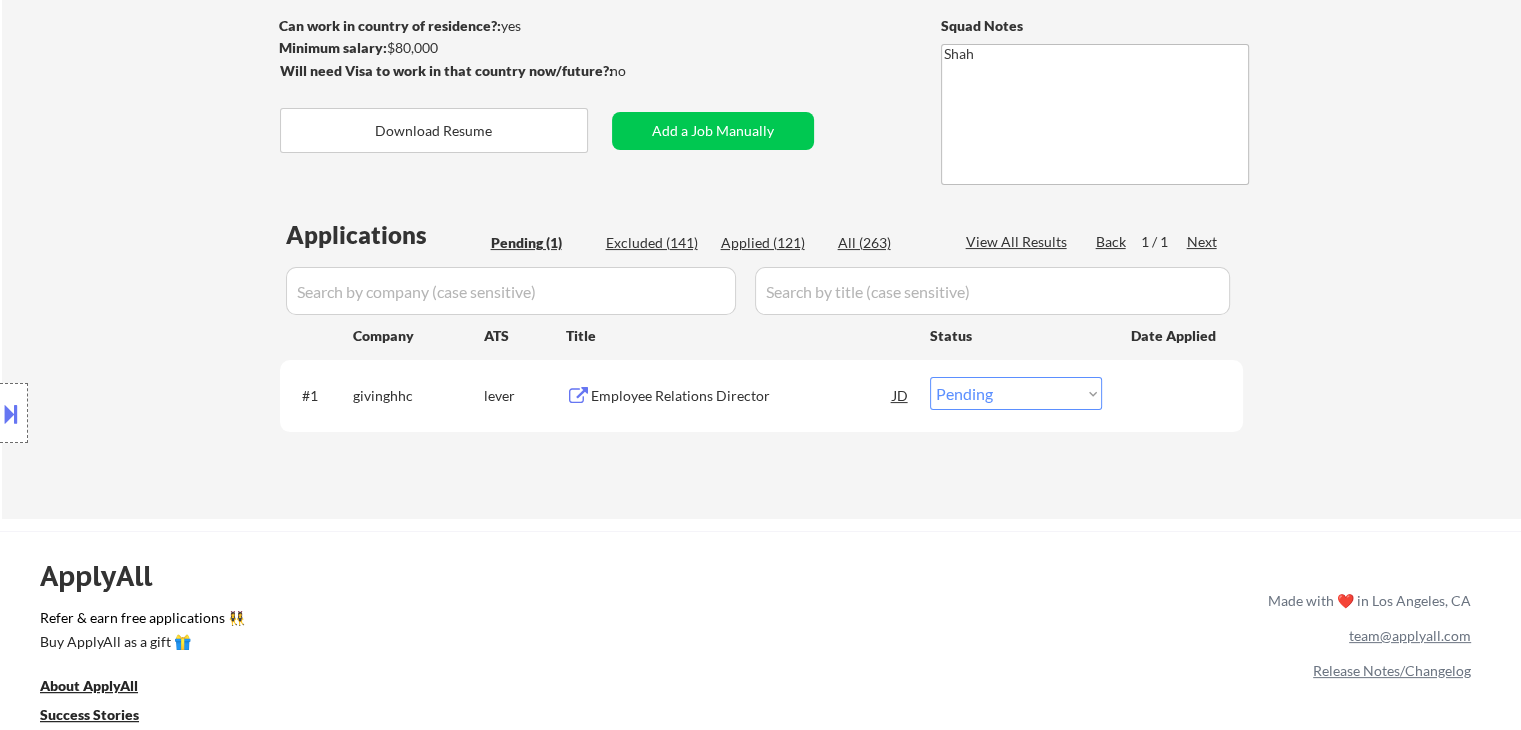 click on "Employee Relations Director" at bounding box center (742, 396) 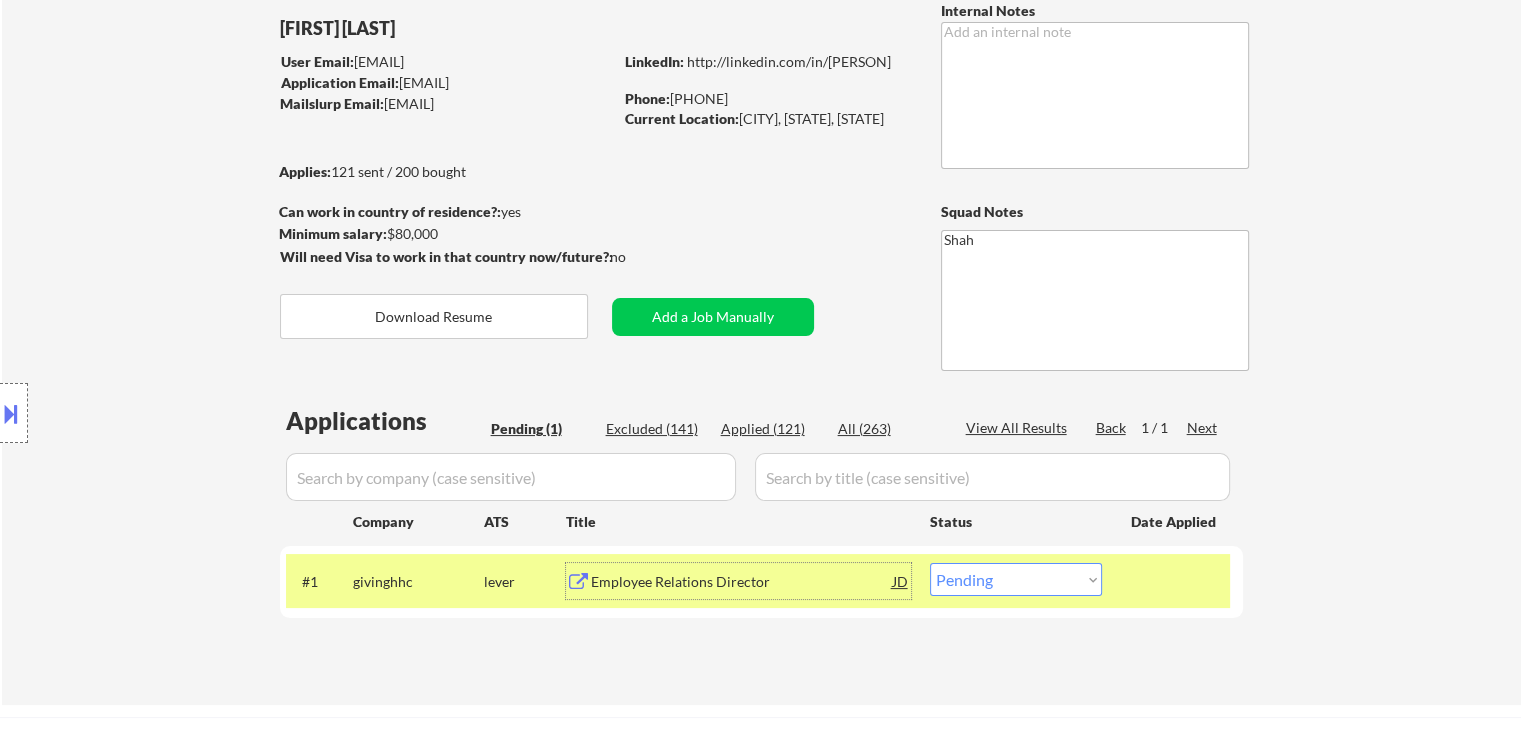 scroll, scrollTop: 0, scrollLeft: 0, axis: both 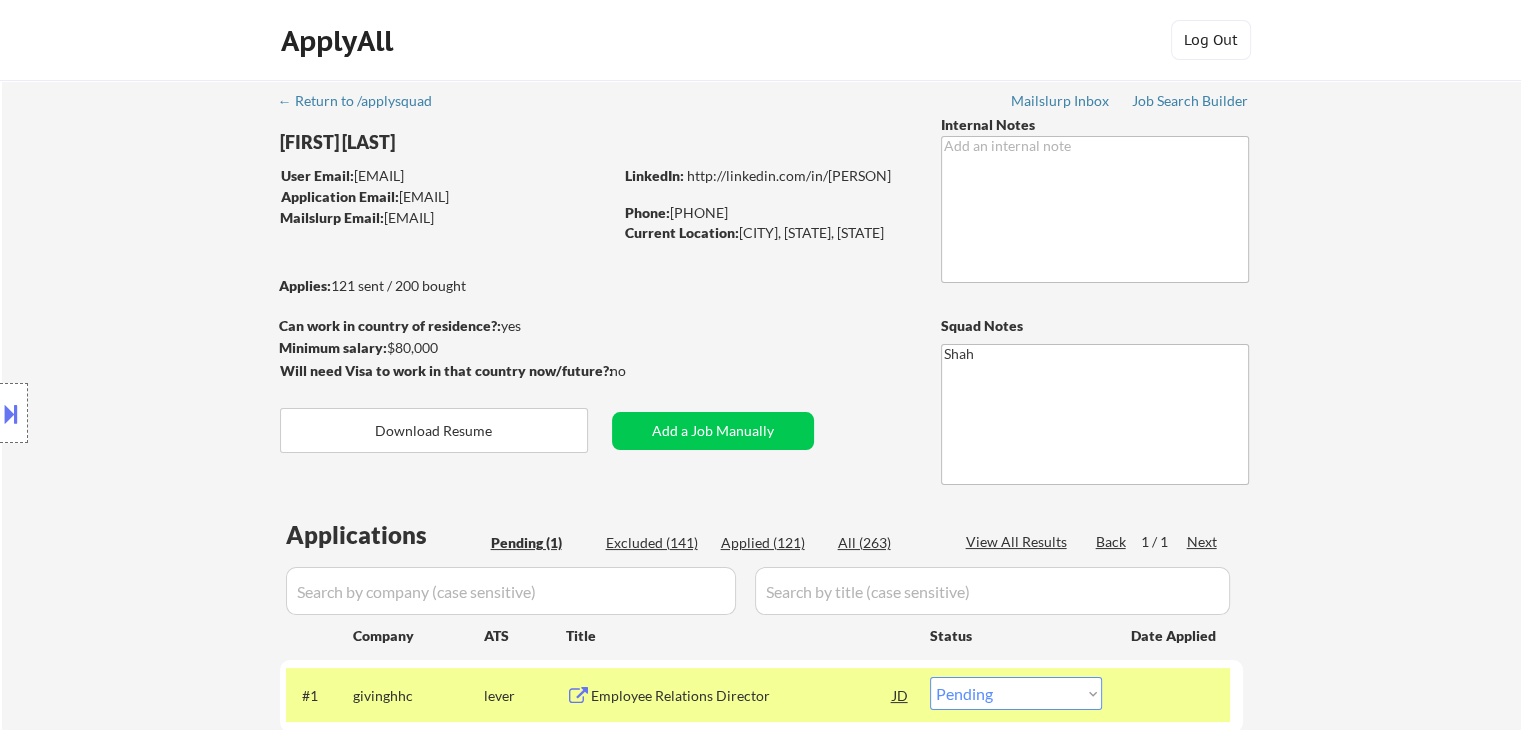 click at bounding box center (11, 413) 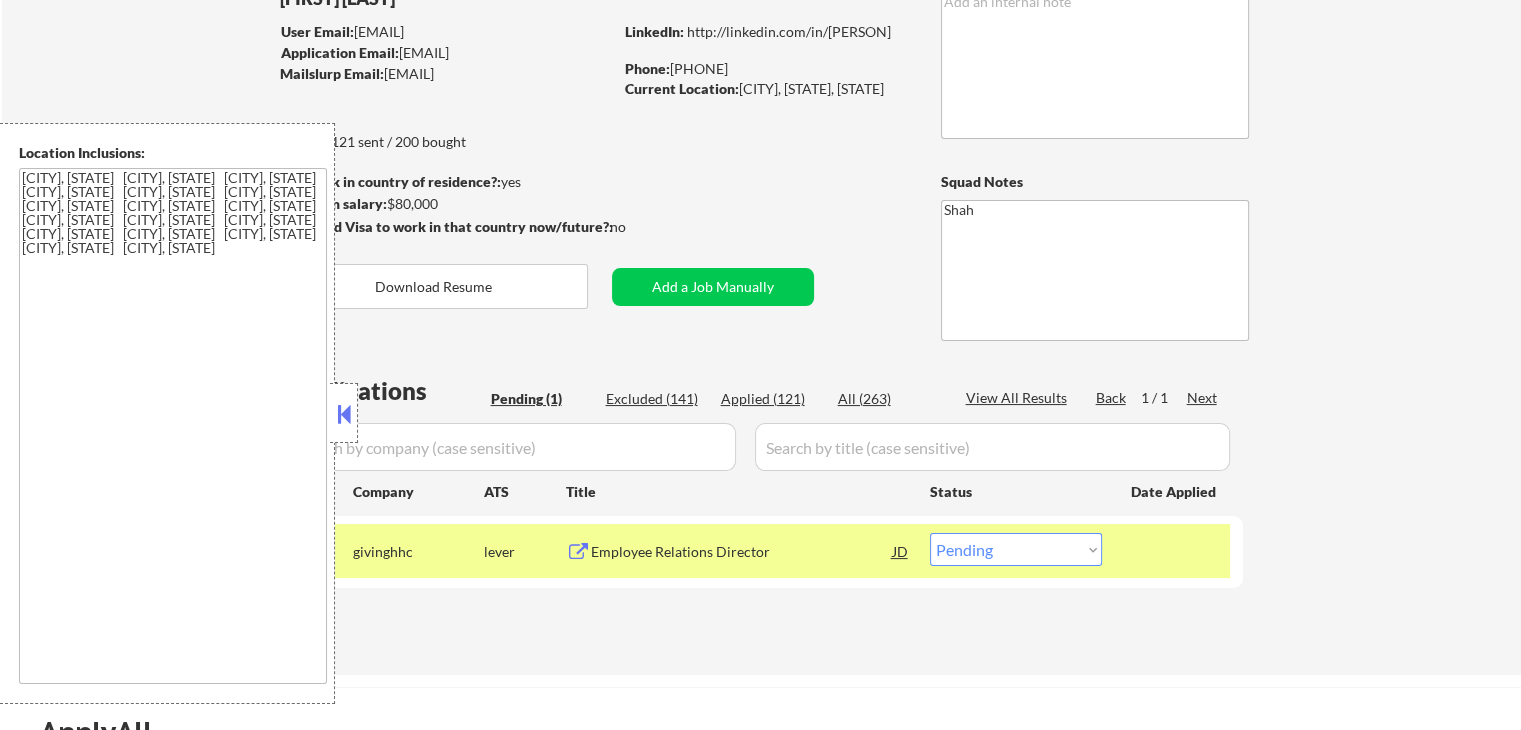 scroll, scrollTop: 200, scrollLeft: 0, axis: vertical 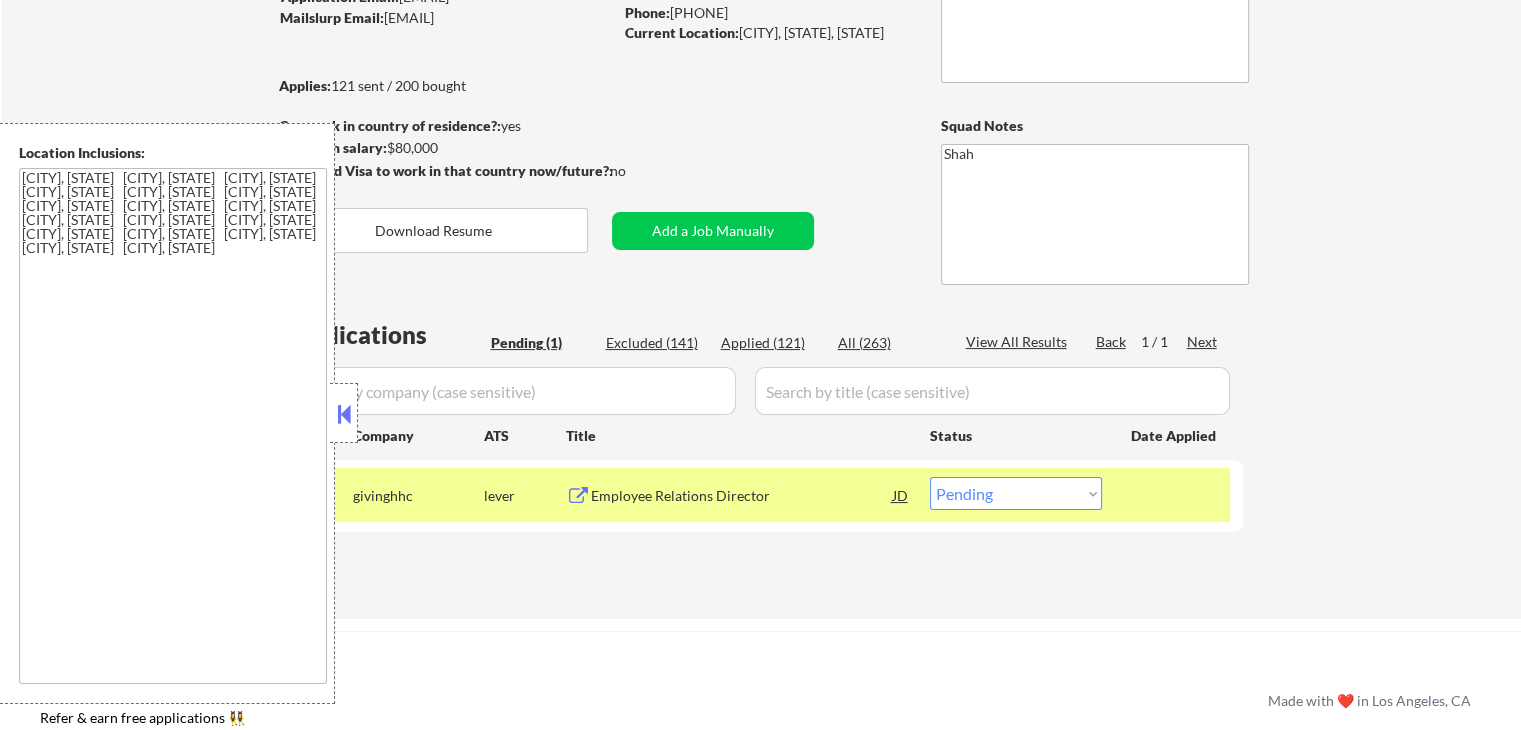 click on "Employee Relations Director" at bounding box center [742, 496] 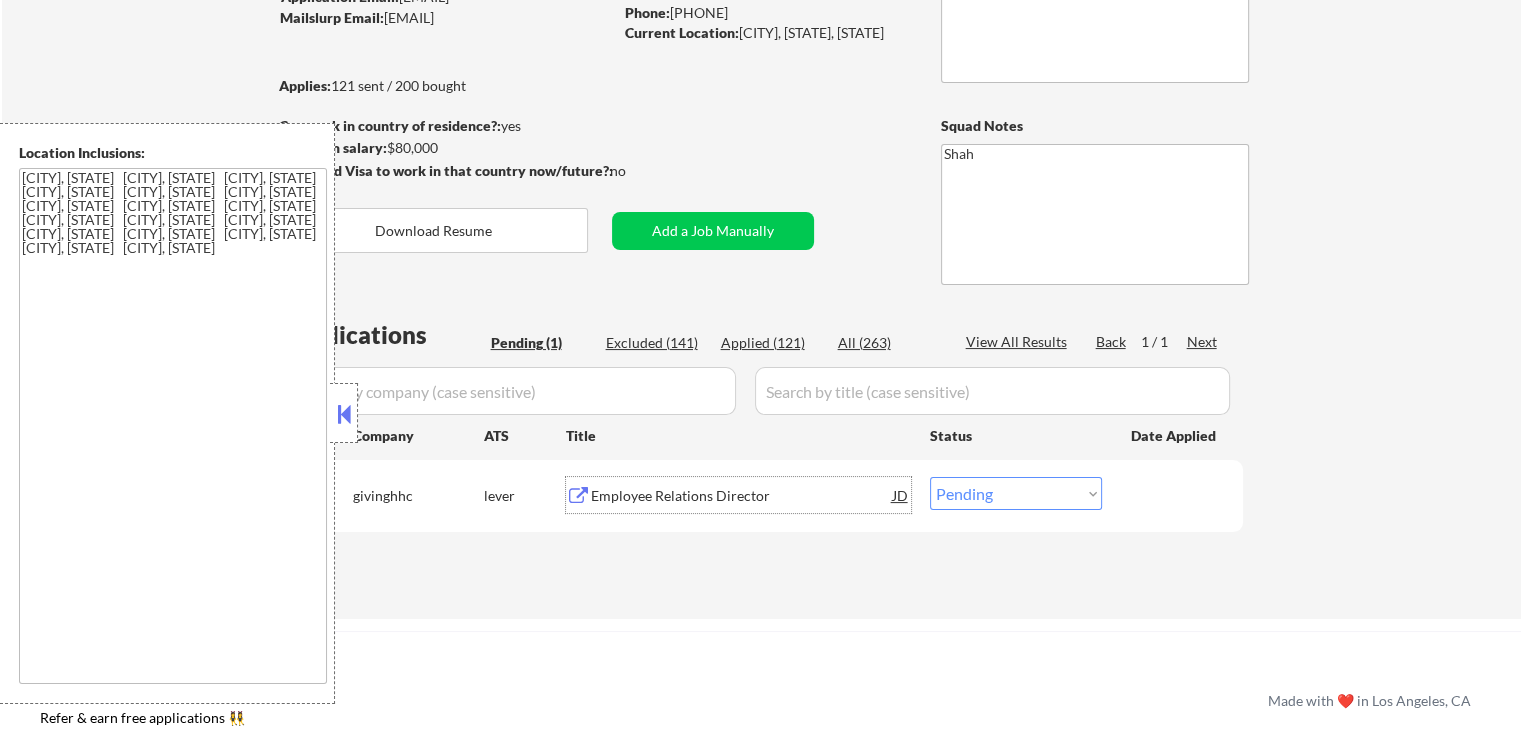 click on "Choose an option... Pending Applied Excluded (Questions) Excluded (Expired) Excluded (Location) Excluded (Bad Match) Excluded (Blocklist) Excluded (Salary) Excluded (Other)" at bounding box center (1016, 493) 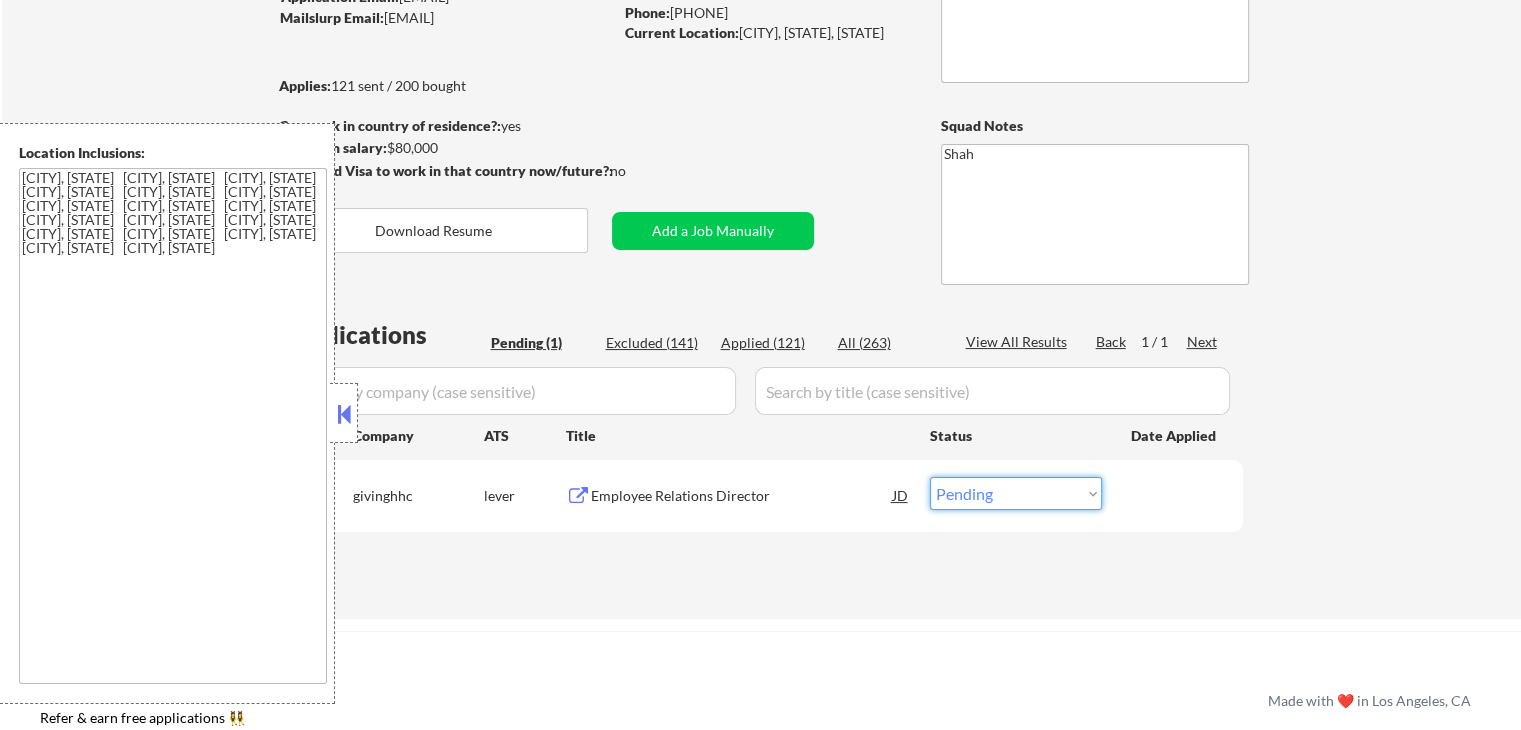 select on ""applied"" 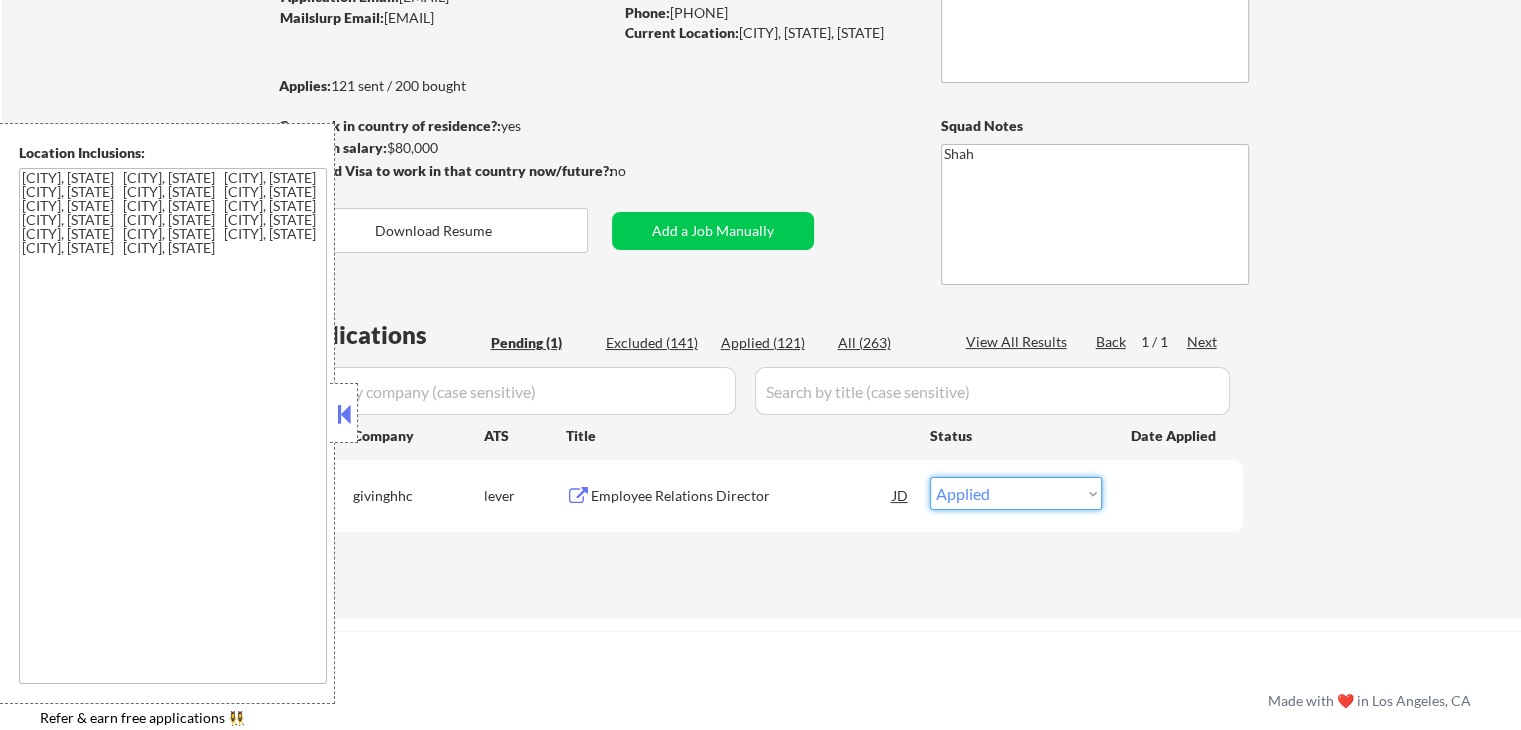 click on "Choose an option... Pending Applied Excluded (Questions) Excluded (Expired) Excluded (Location) Excluded (Bad Match) Excluded (Blocklist) Excluded (Salary) Excluded (Other)" at bounding box center (1016, 493) 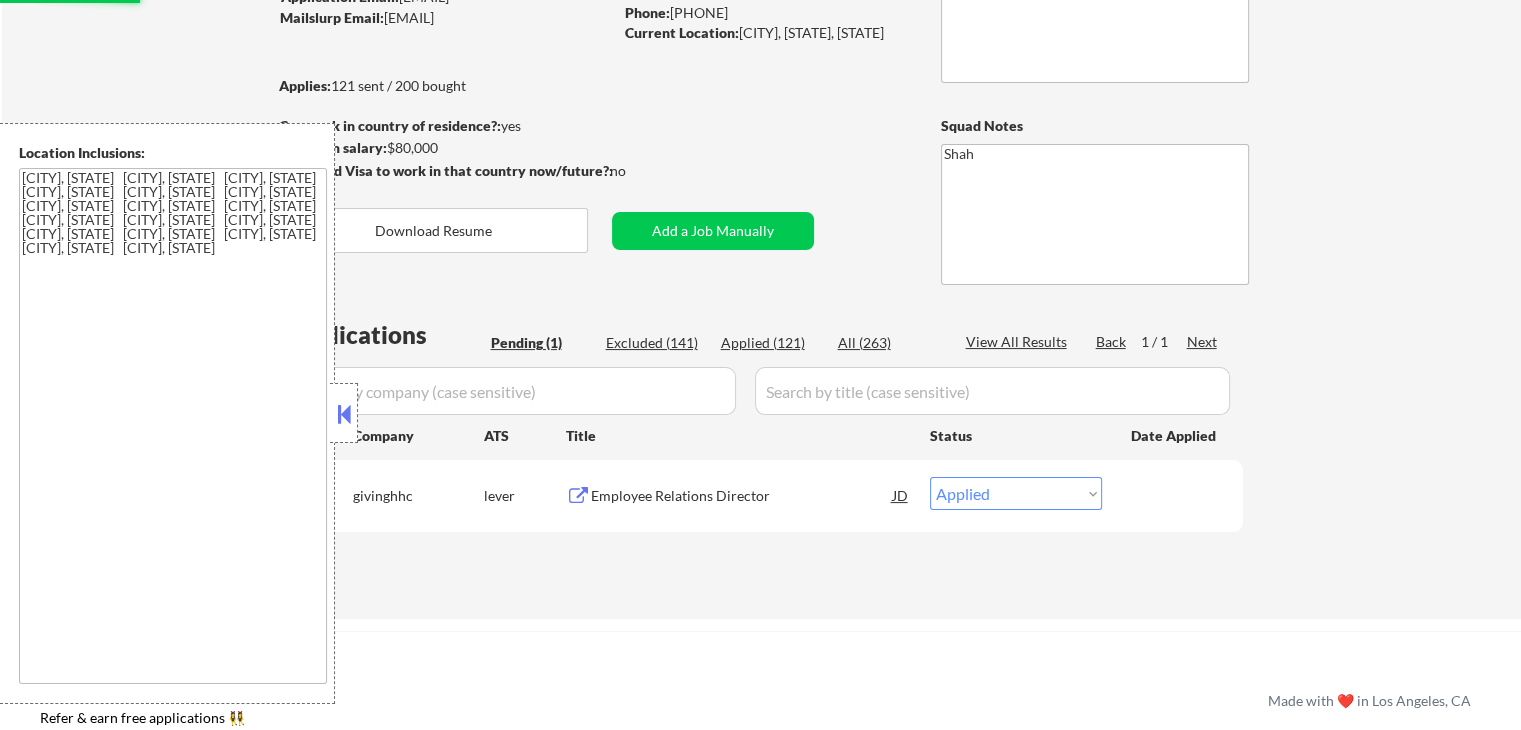 click at bounding box center (344, 414) 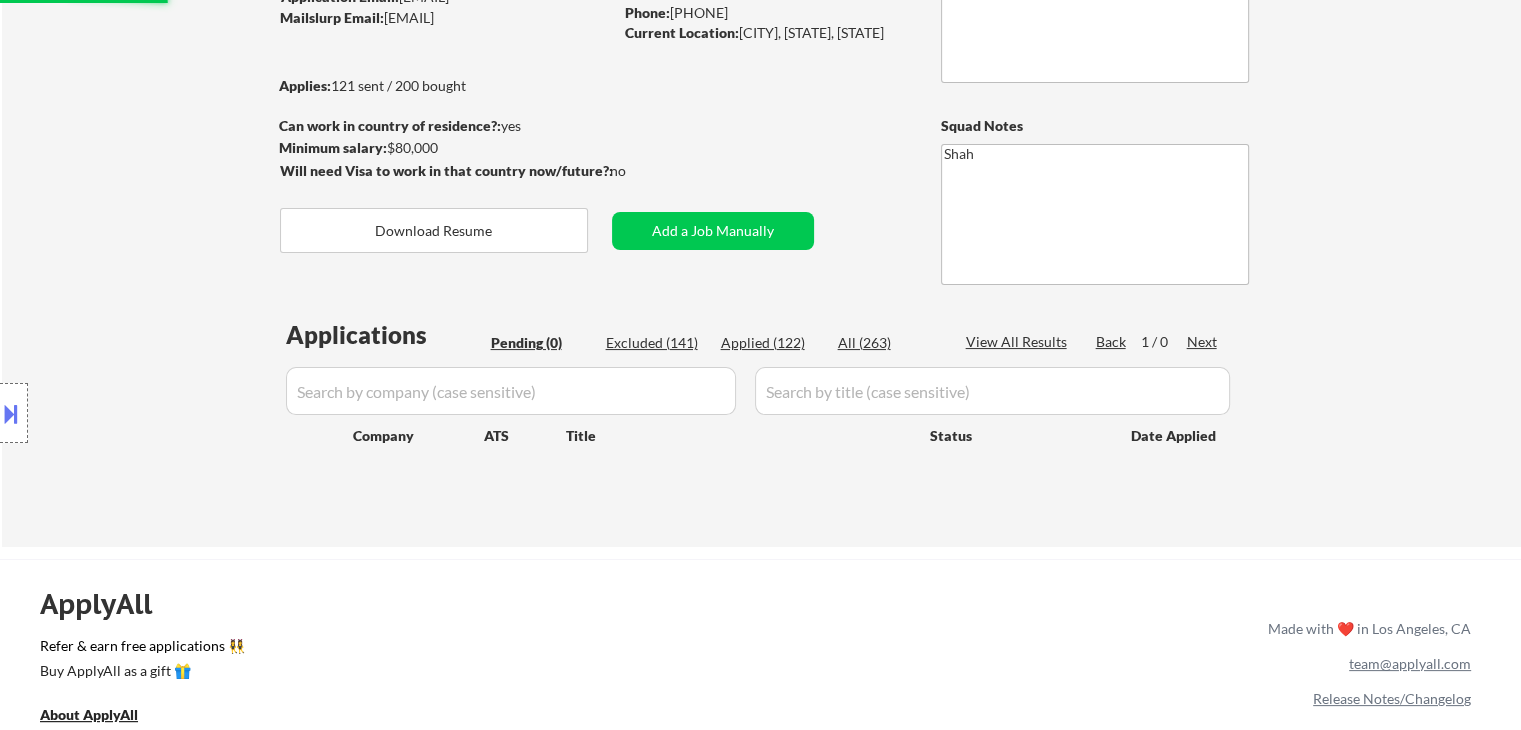 scroll, scrollTop: 0, scrollLeft: 0, axis: both 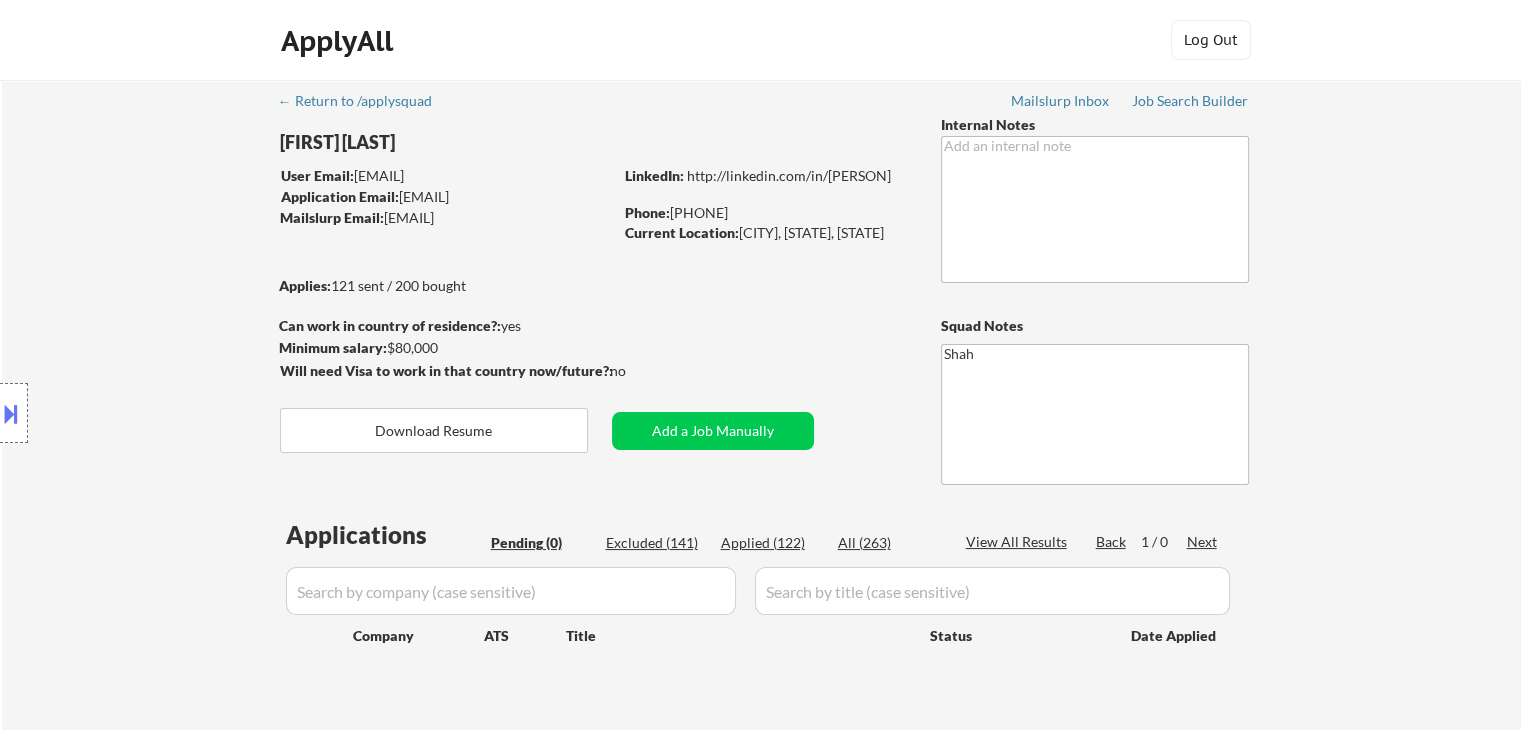 drag, startPoint x: 484, startPoint y: 281, endPoint x: 333, endPoint y: 280, distance: 151.00331 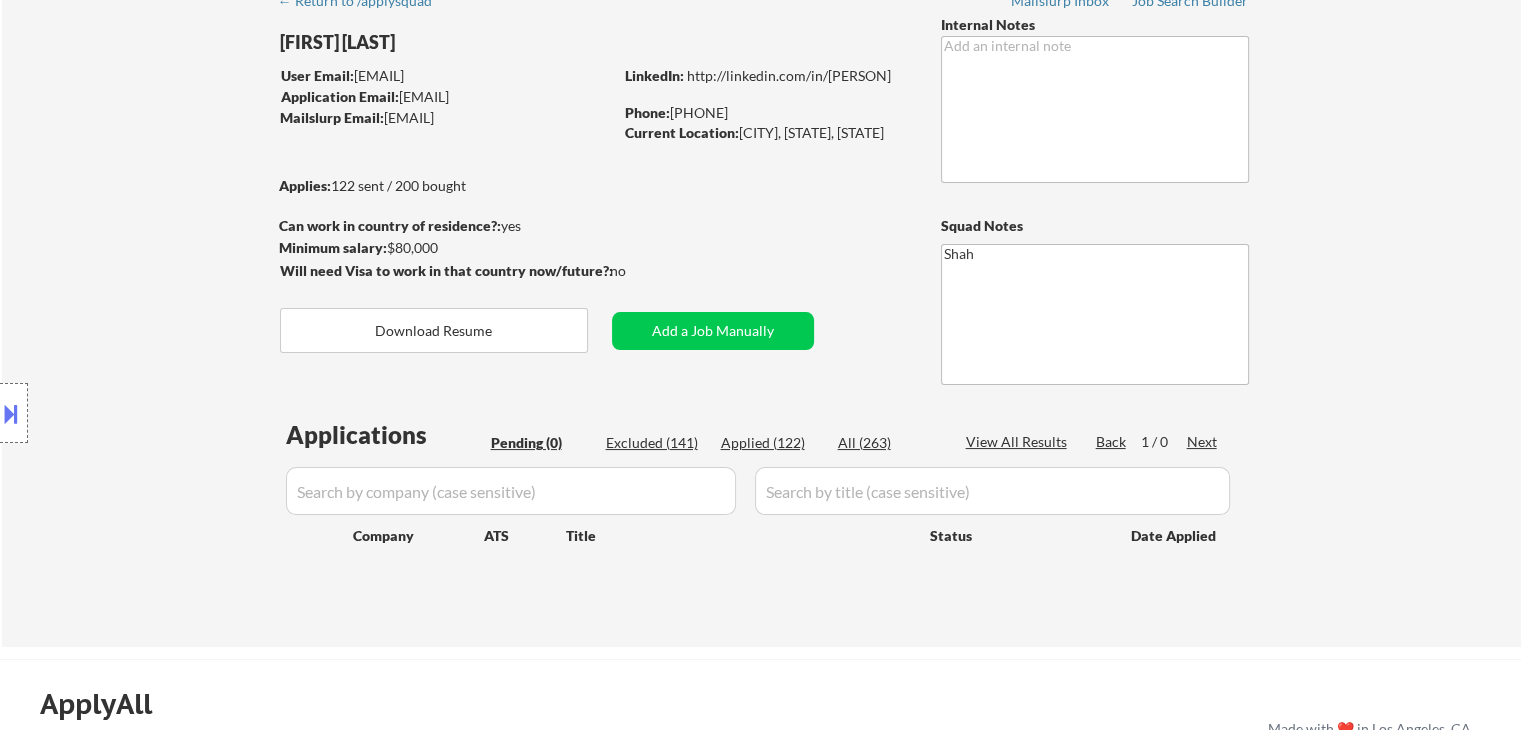 click on "Location Inclusions: [CITY], [STATE]   [CITY], [STATE]   [CITY], [STATE]   [CITY], [STATE]   [CITY], [STATE]   [CITY], [STATE]   [CITY], [STATE]   [CITY], [STATE]   [CITY], [STATE]   [CITY], [STATE]   [CITY], [STATE]   [CITY], [STATE]   [CITY], [STATE]   [CITY], [STATE]   [CITY], [STATE]   [CITY], [STATE]   [CITY], [STATE]" at bounding box center [179, 413] 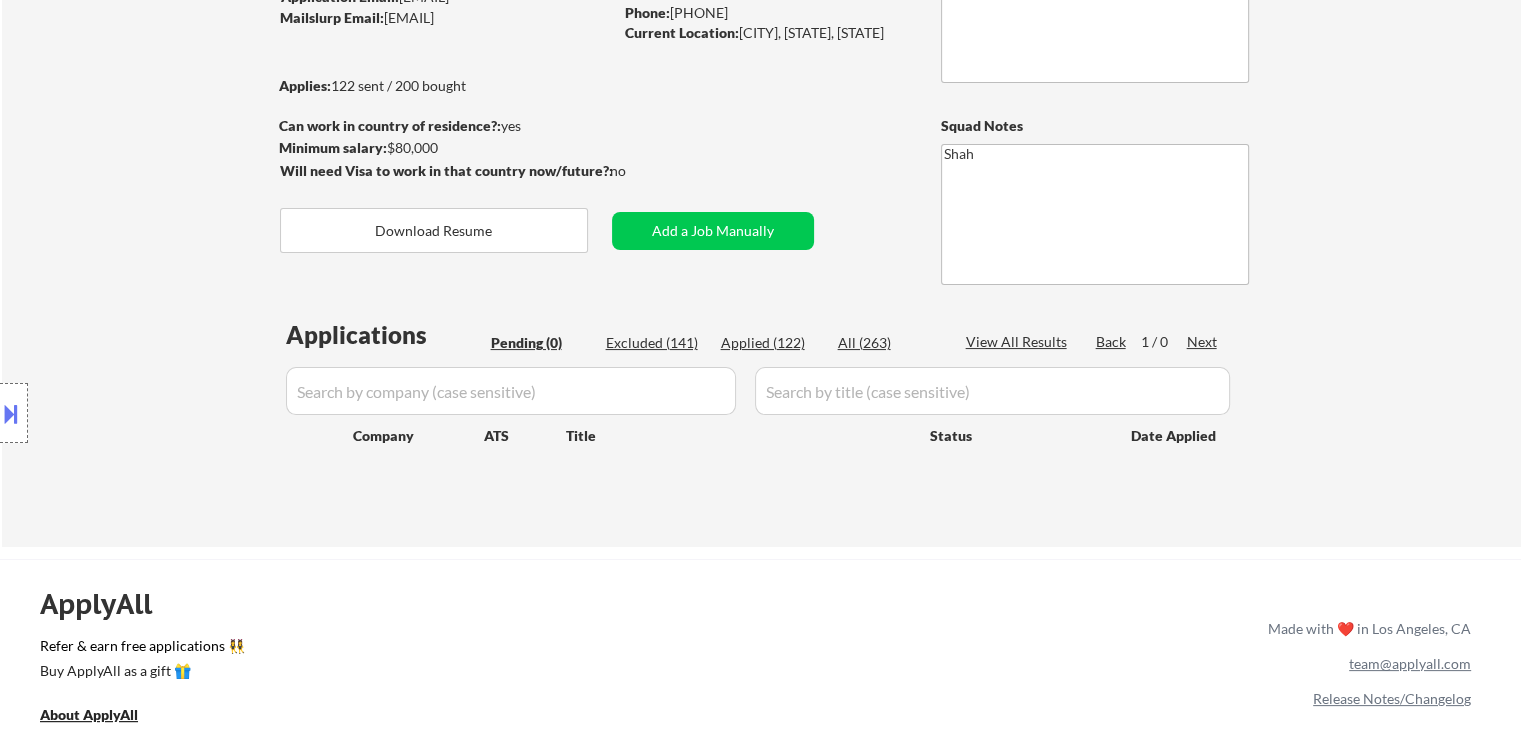 click on "Location Inclusions: [CITY], [STATE]   [CITY], [STATE]   [CITY], [STATE]   [CITY], [STATE]   [CITY], [STATE]   [CITY], [STATE]   [CITY], [STATE]   [CITY], [STATE]   [CITY], [STATE]   [CITY], [STATE]   [CITY], [STATE]   [CITY], [STATE]   [CITY], [STATE]   [CITY], [STATE]   [CITY], [STATE]   [CITY], [STATE]   [CITY], [STATE]" at bounding box center [179, 413] 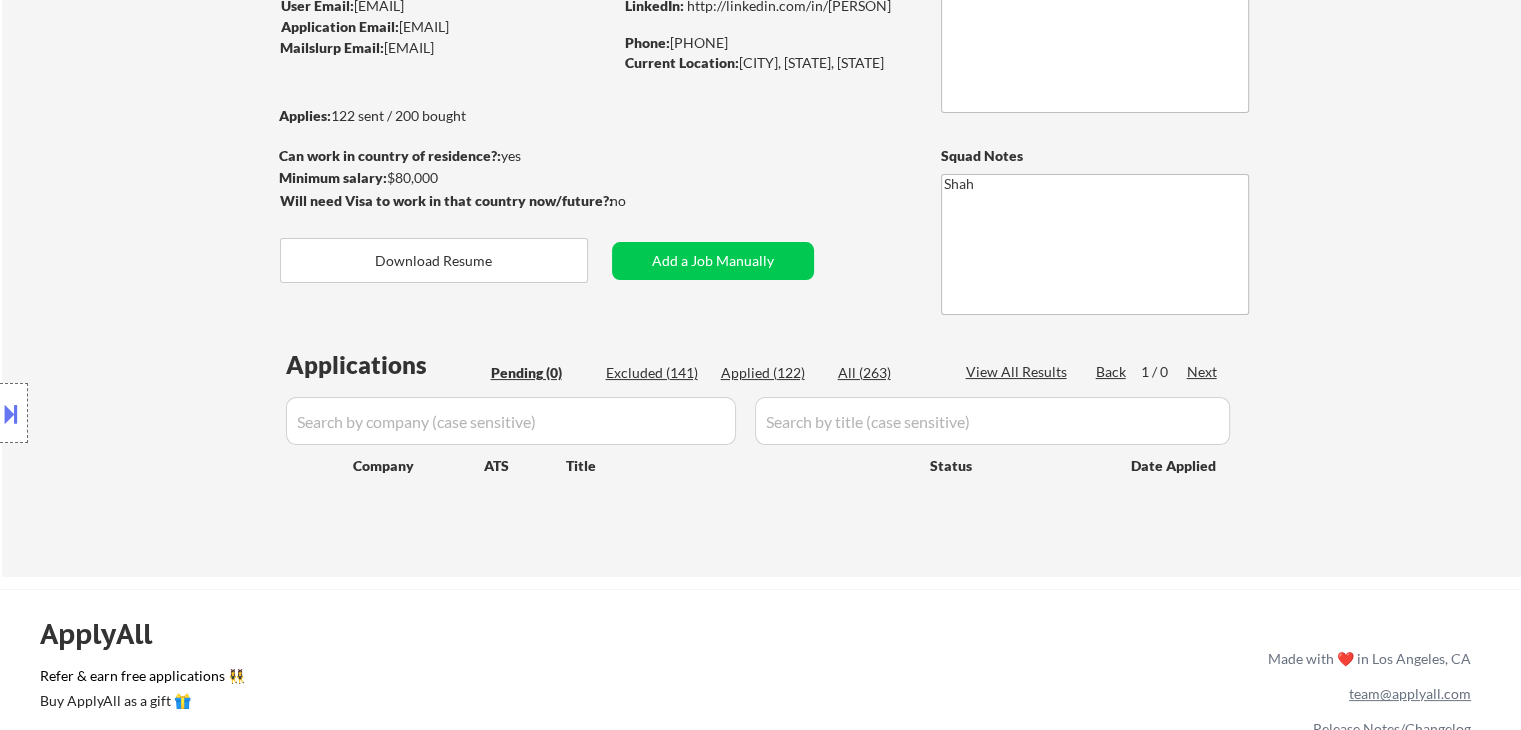 scroll, scrollTop: 100, scrollLeft: 0, axis: vertical 